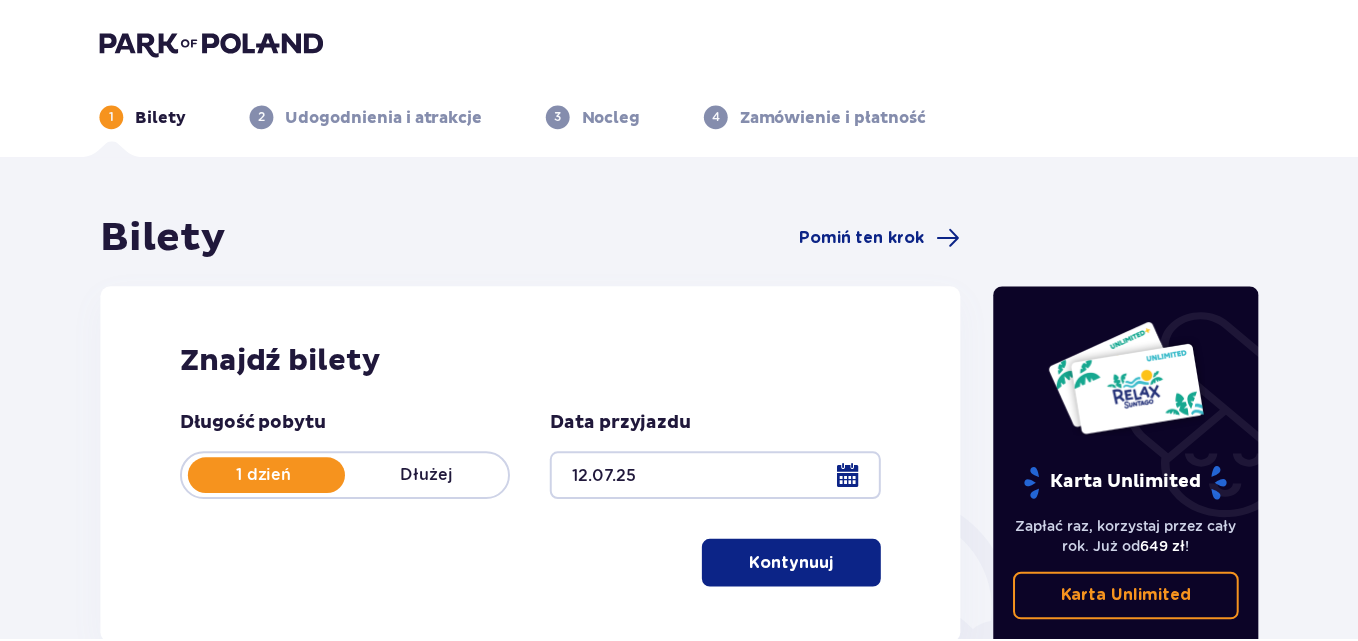 scroll, scrollTop: 0, scrollLeft: 0, axis: both 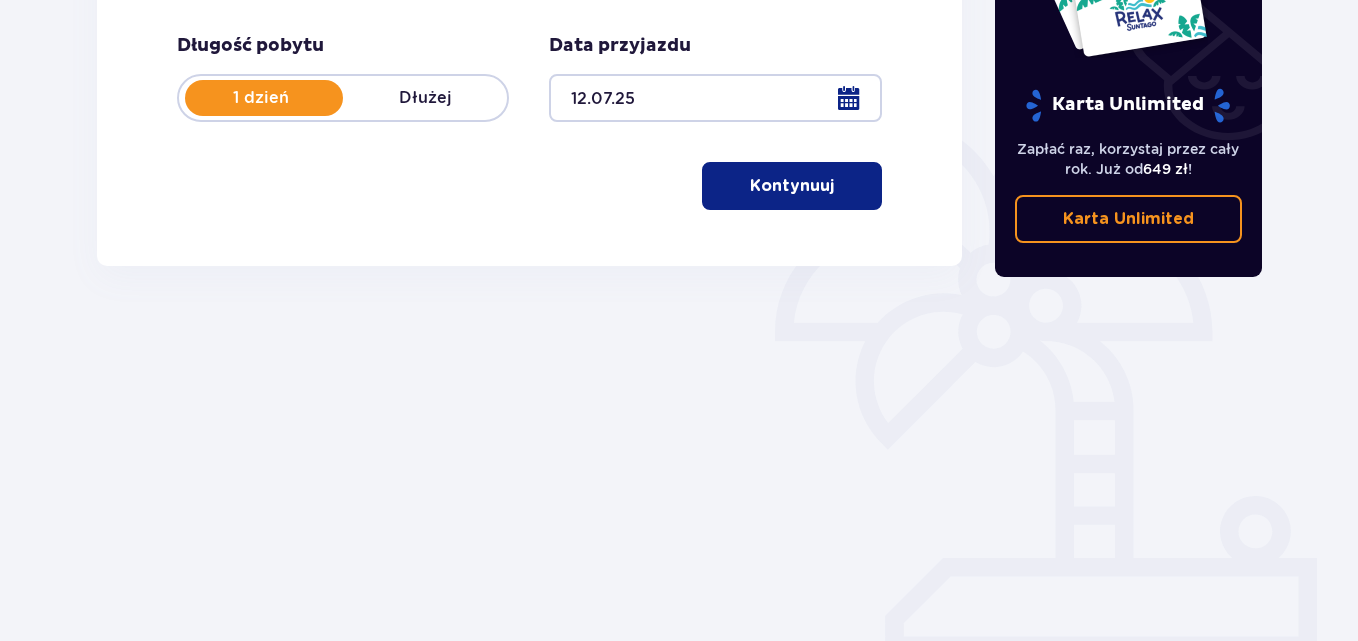 click on "Kontynuuj" at bounding box center [792, 186] 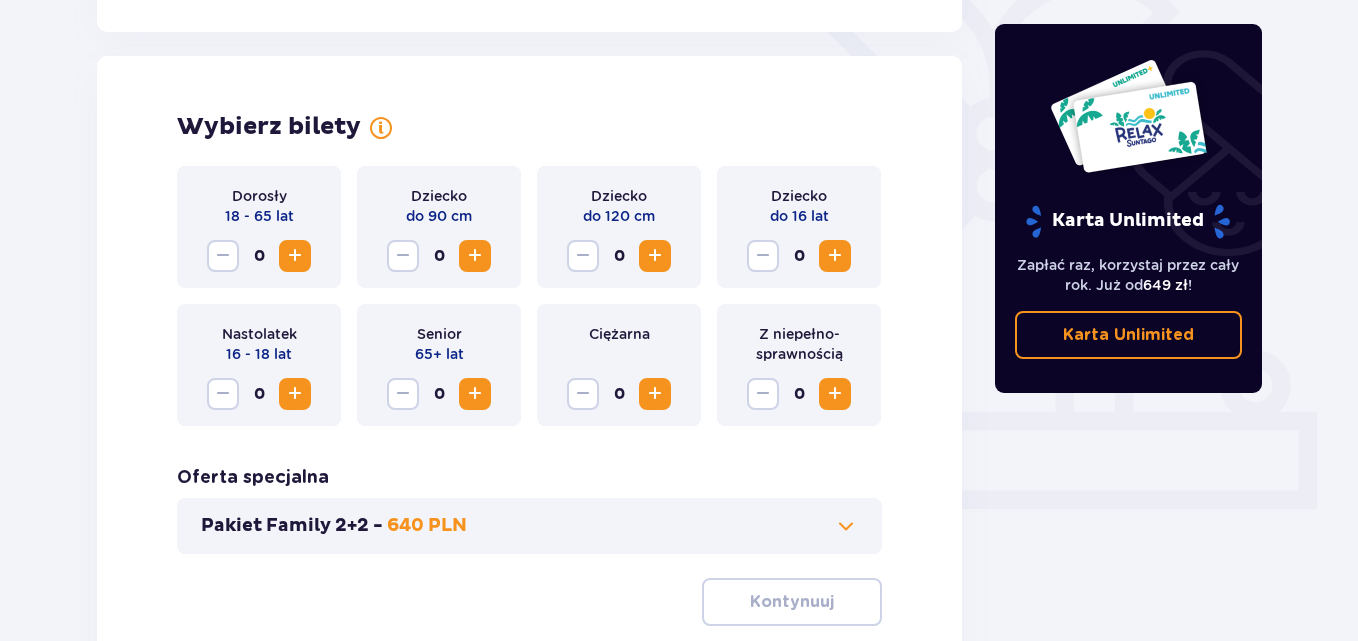 scroll, scrollTop: 556, scrollLeft: 0, axis: vertical 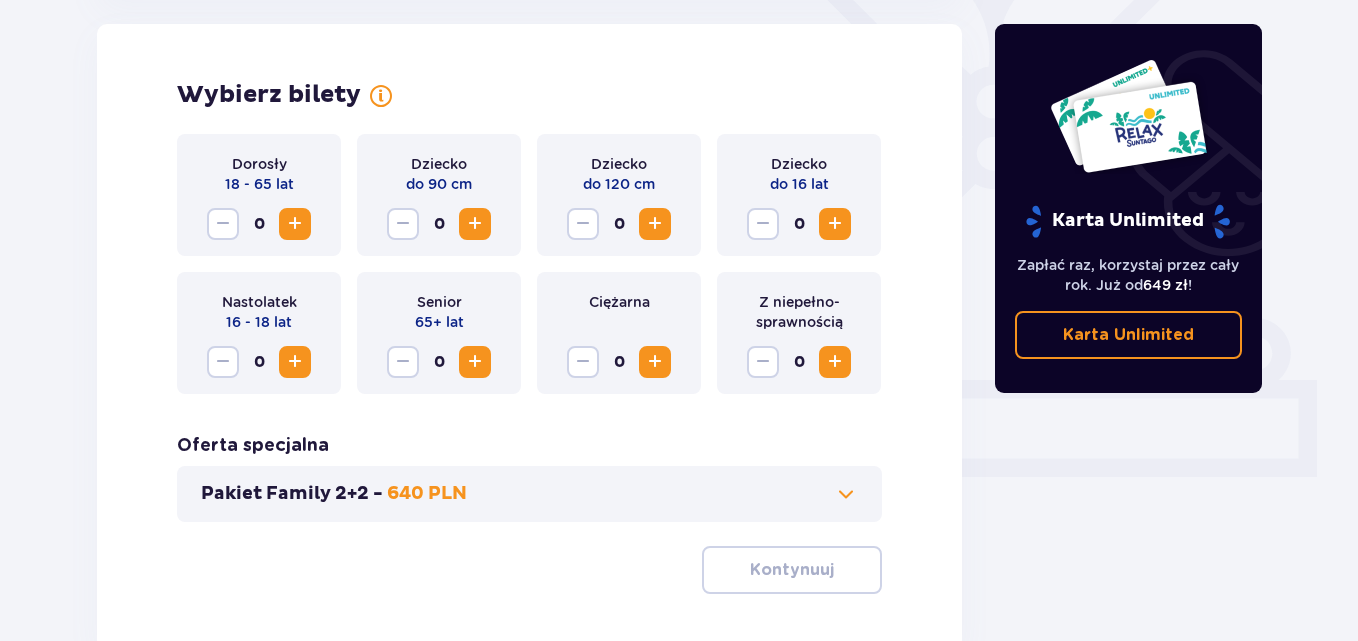 click at bounding box center (295, 224) 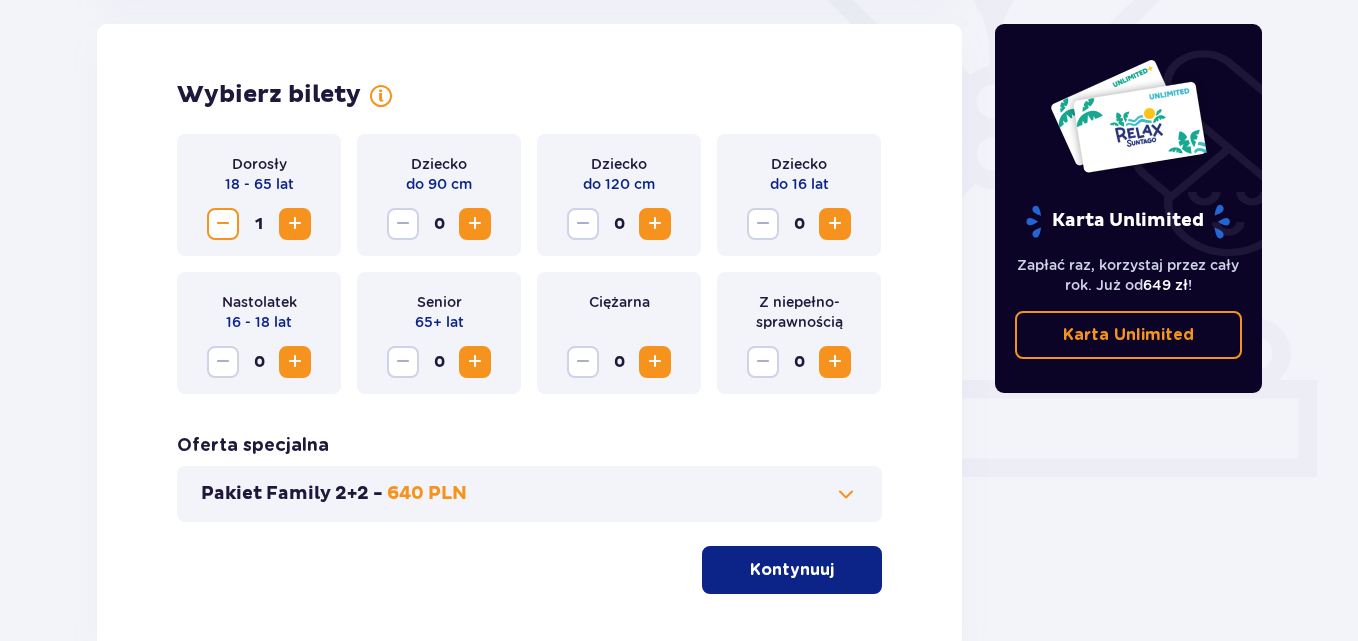 drag, startPoint x: 301, startPoint y: 236, endPoint x: 195, endPoint y: 227, distance: 106.381386 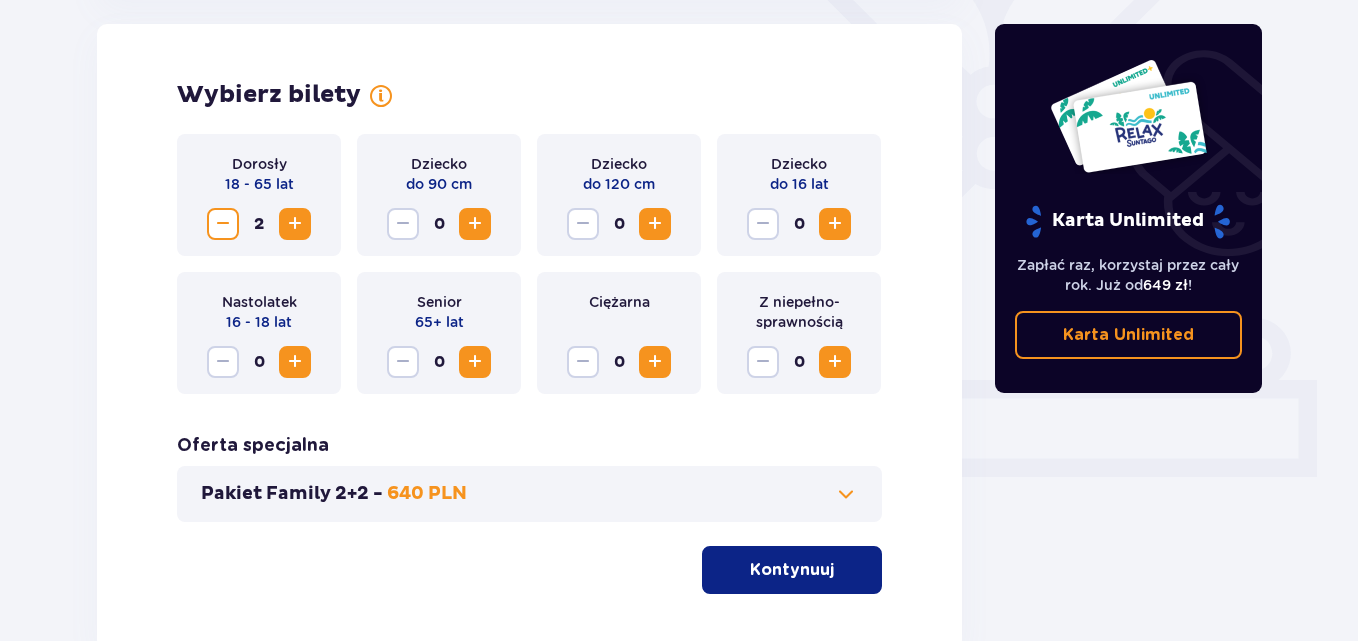 click at bounding box center (295, 224) 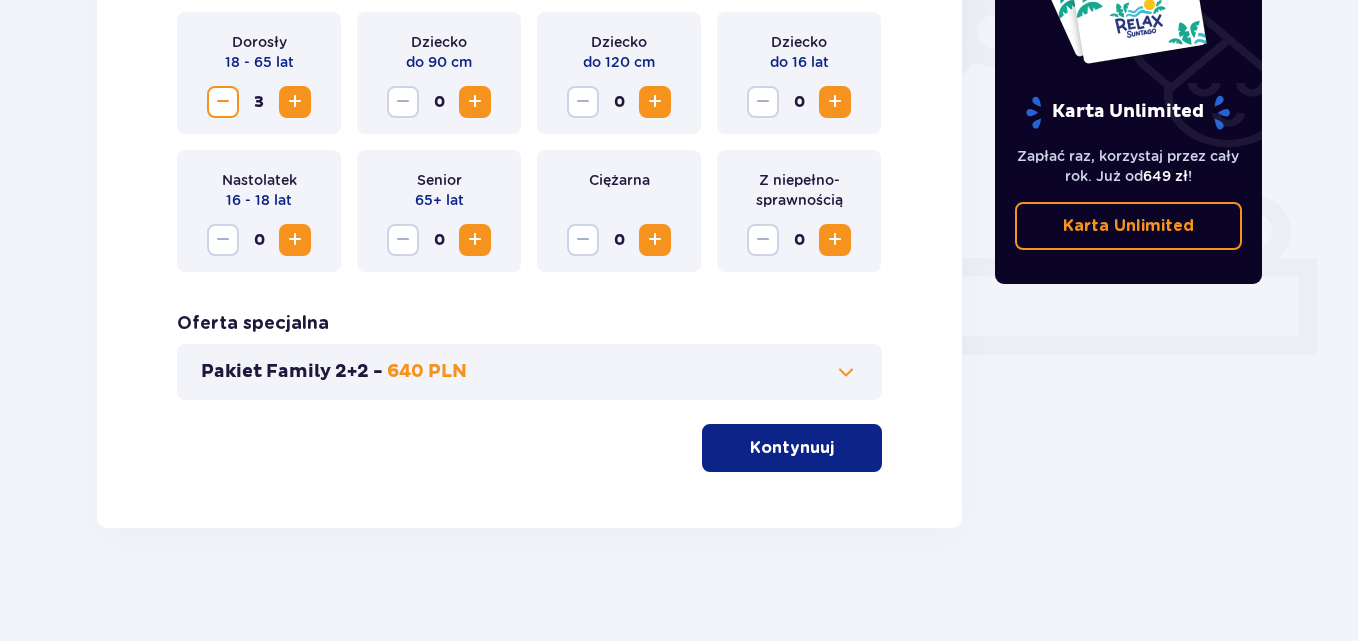 scroll, scrollTop: 685, scrollLeft: 0, axis: vertical 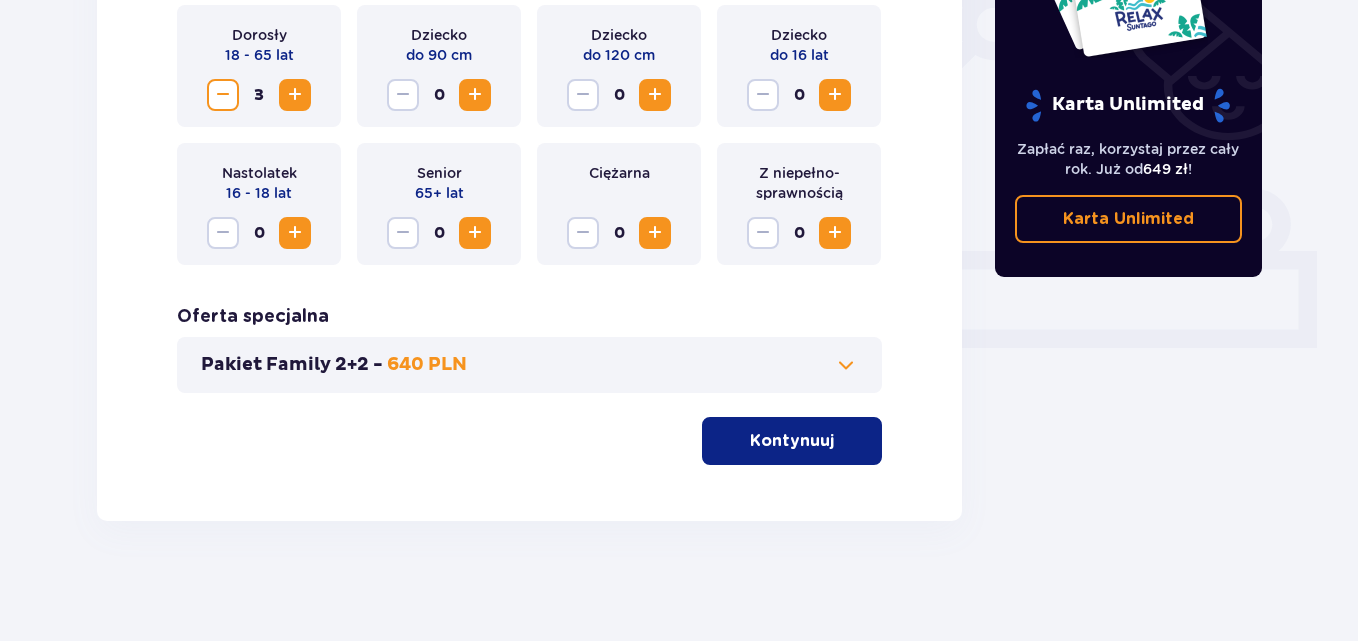 click on "Pakiet Family 2+2 - 640 PLN" at bounding box center (529, 365) 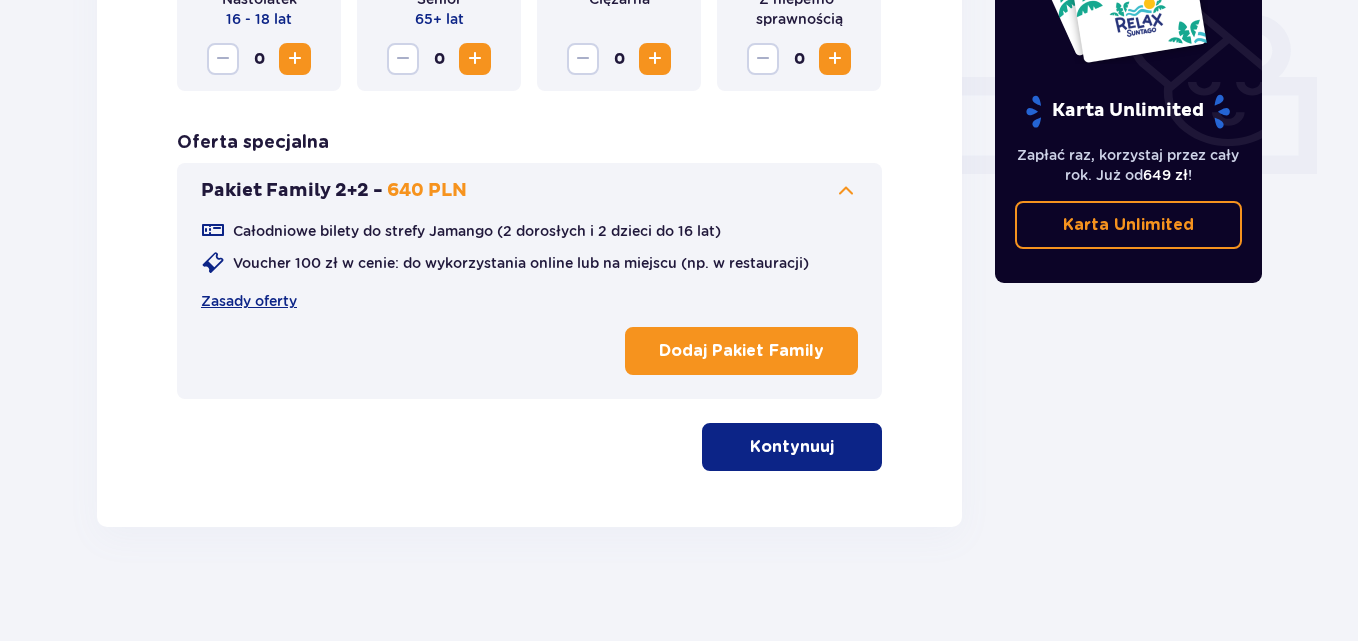 scroll, scrollTop: 865, scrollLeft: 0, axis: vertical 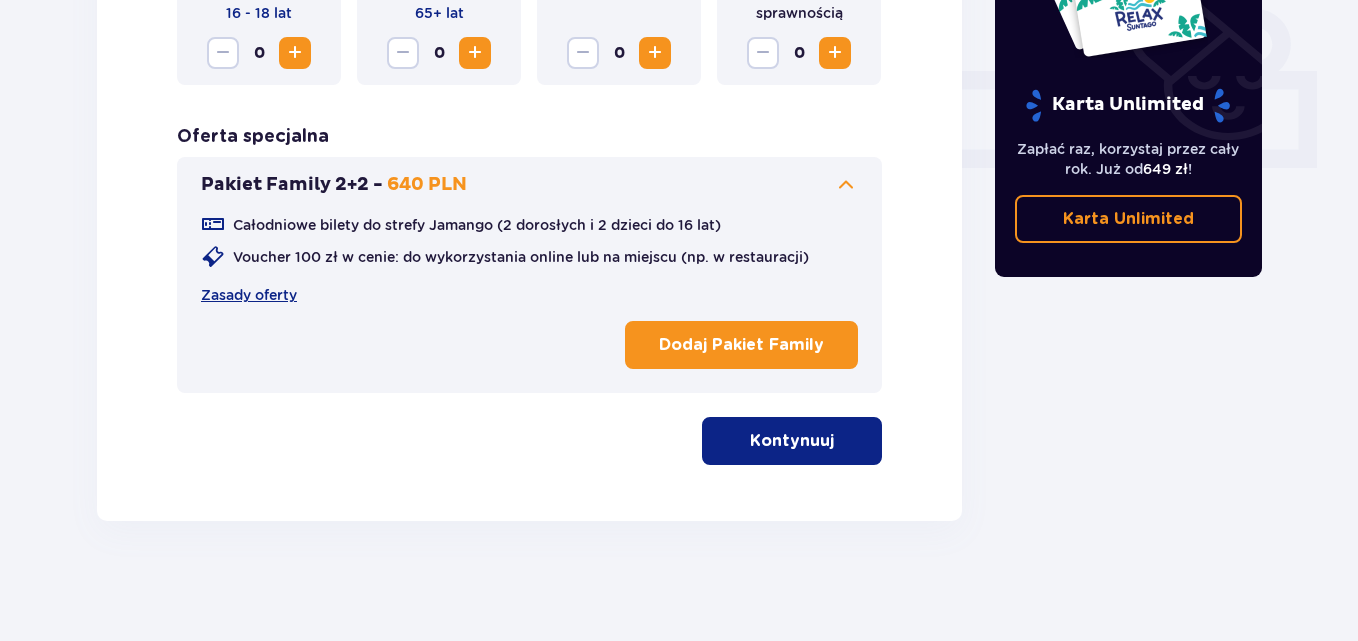 click on "Kontynuuj" at bounding box center [792, 441] 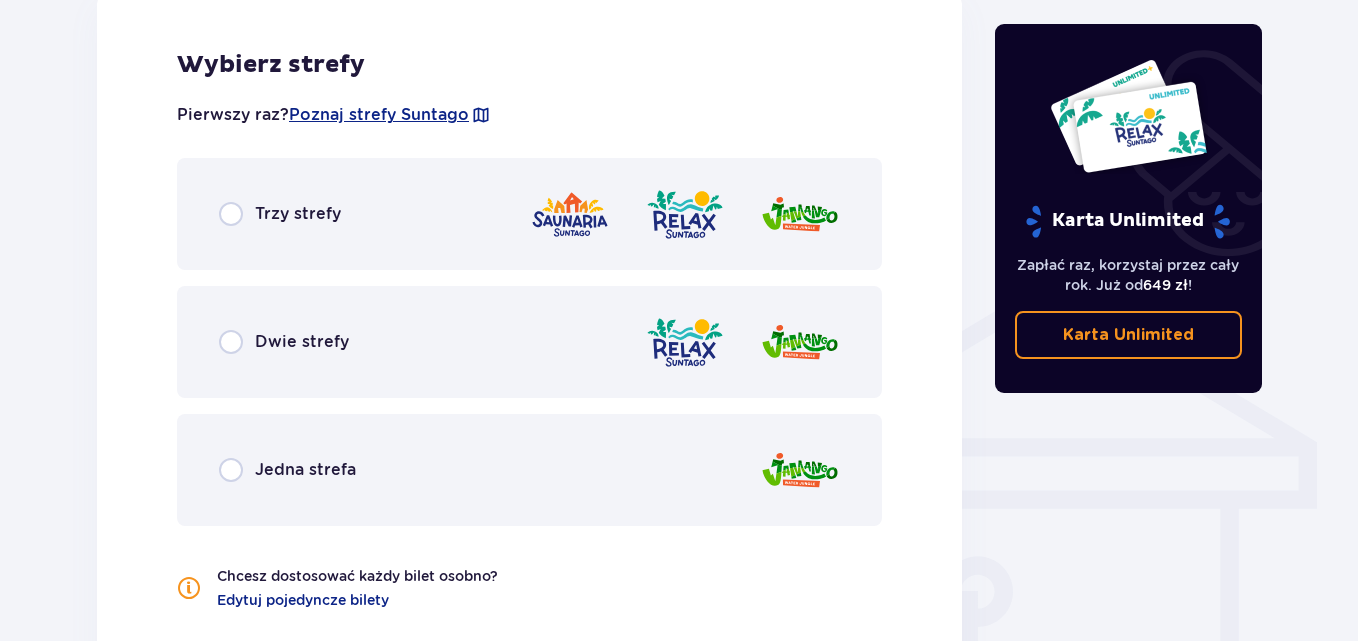 scroll, scrollTop: 1390, scrollLeft: 0, axis: vertical 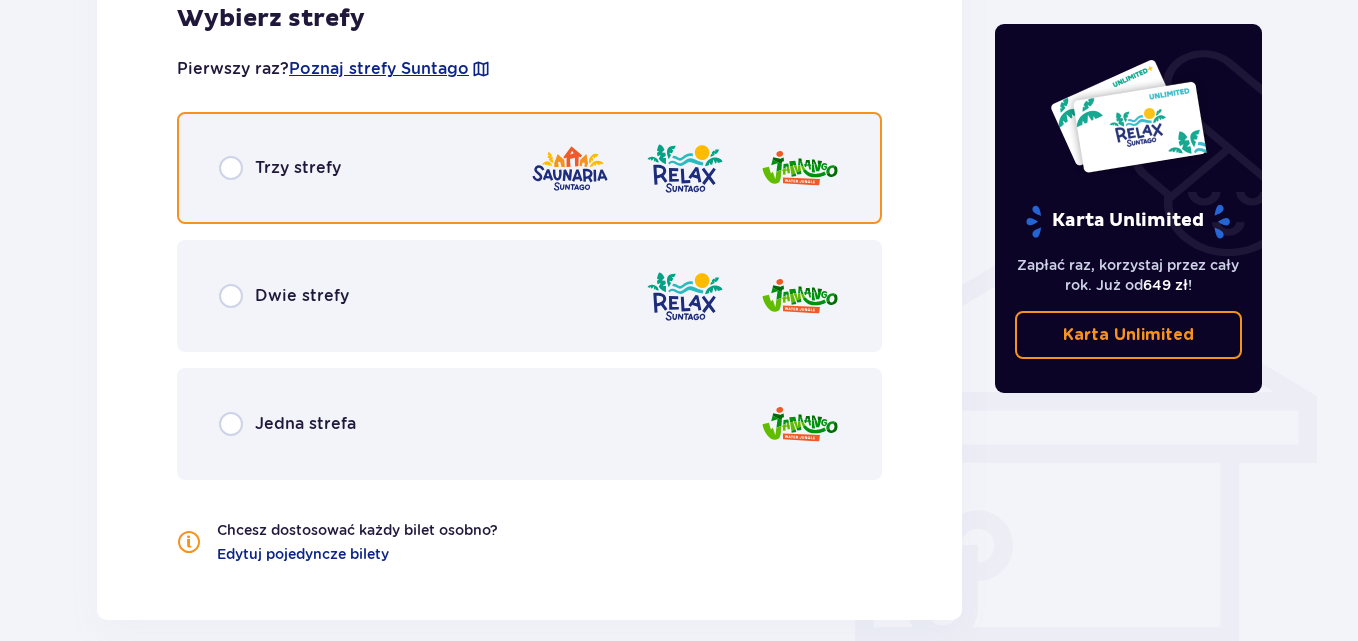 click at bounding box center (231, 168) 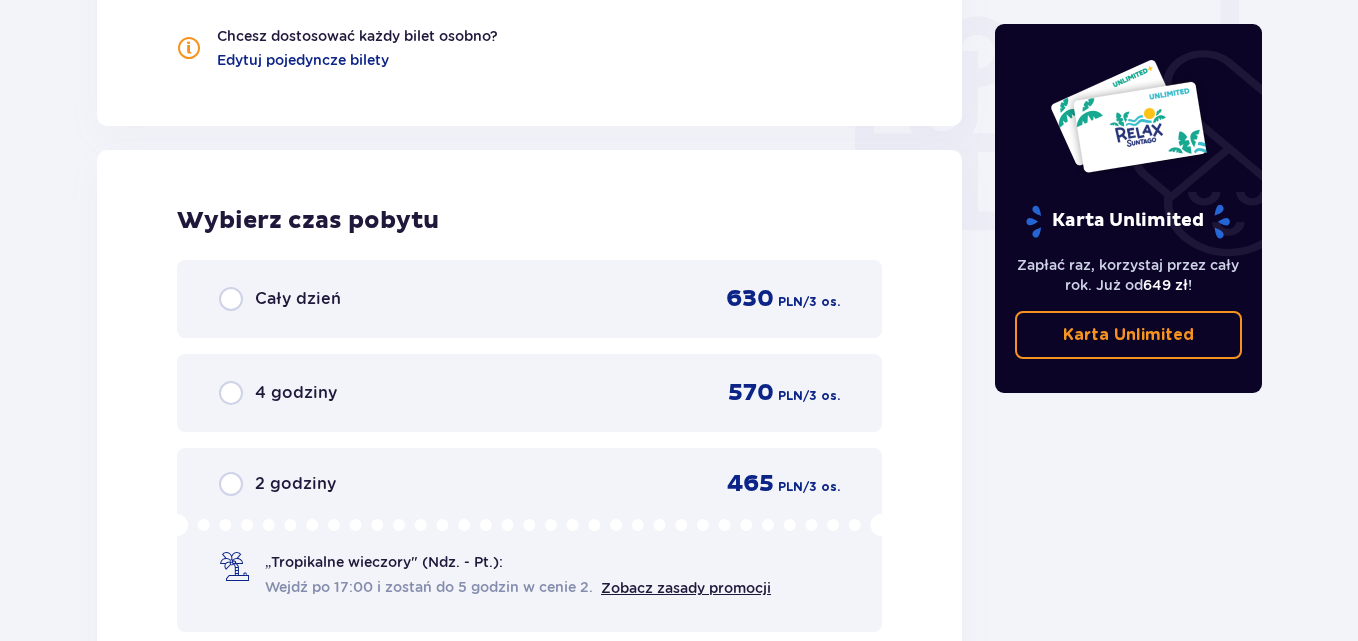 scroll, scrollTop: 1886, scrollLeft: 0, axis: vertical 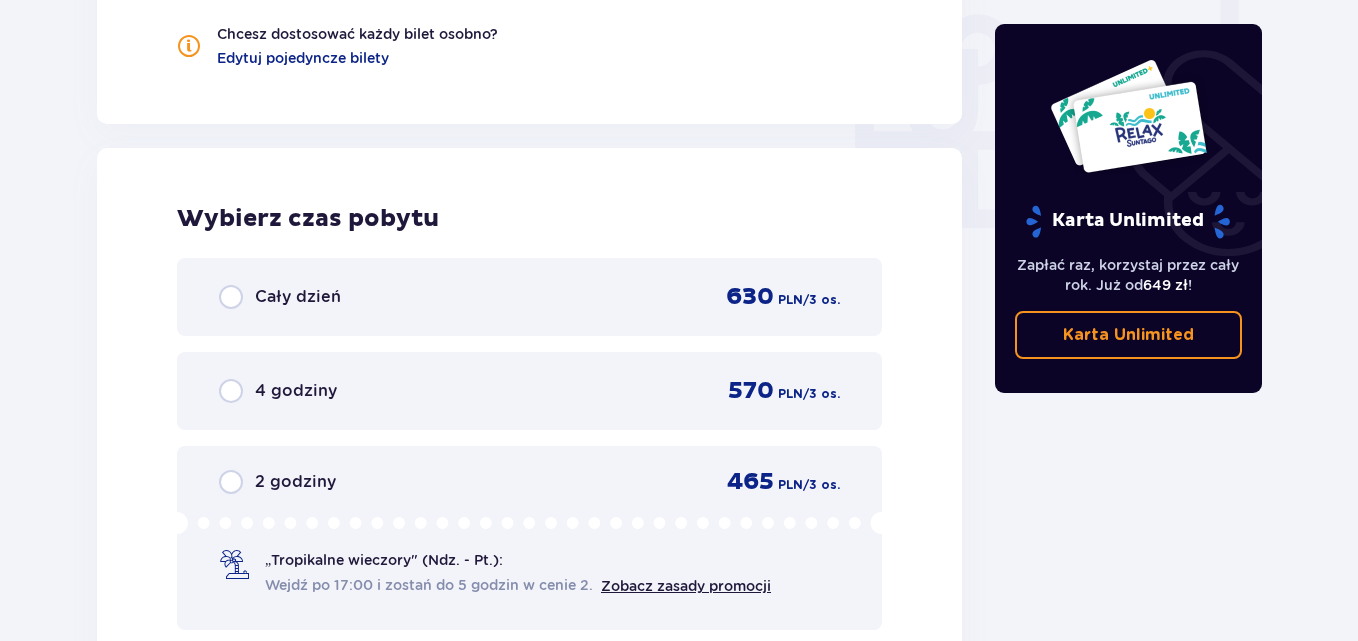 click on "Cały dzień 630 PLN / 3 os." at bounding box center (529, 297) 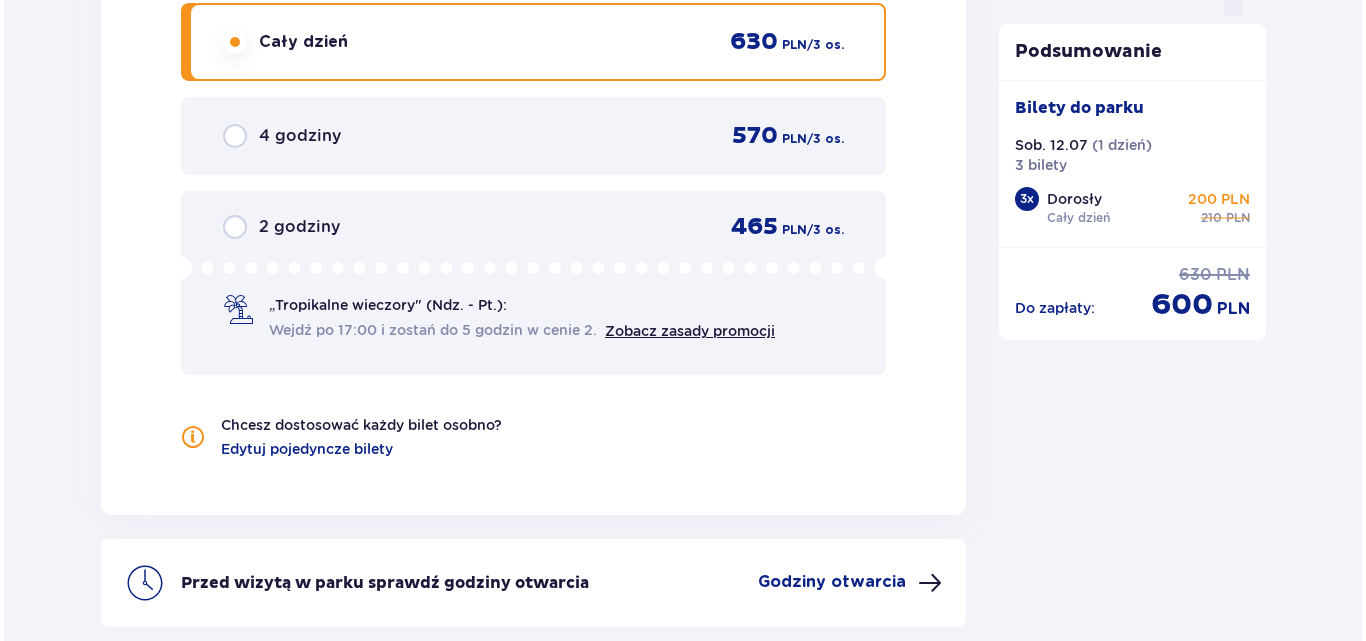 scroll, scrollTop: 2319, scrollLeft: 0, axis: vertical 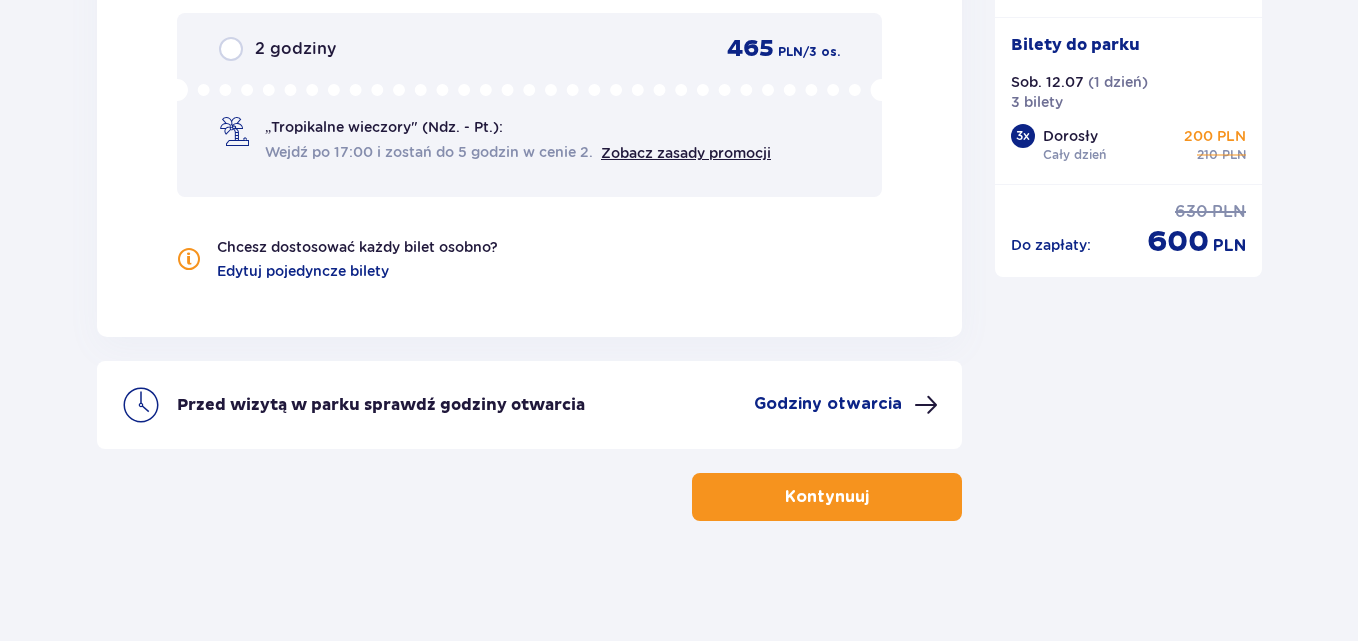 click on "Godziny otwarcia" at bounding box center (828, 404) 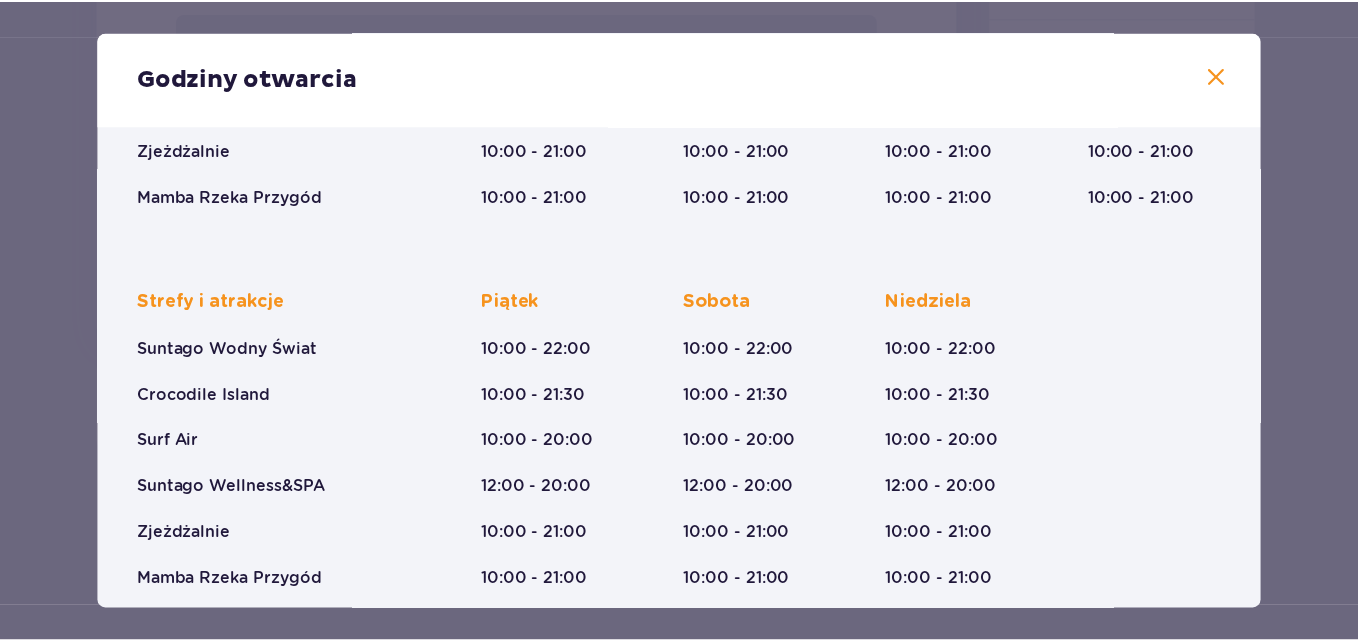 scroll, scrollTop: 397, scrollLeft: 0, axis: vertical 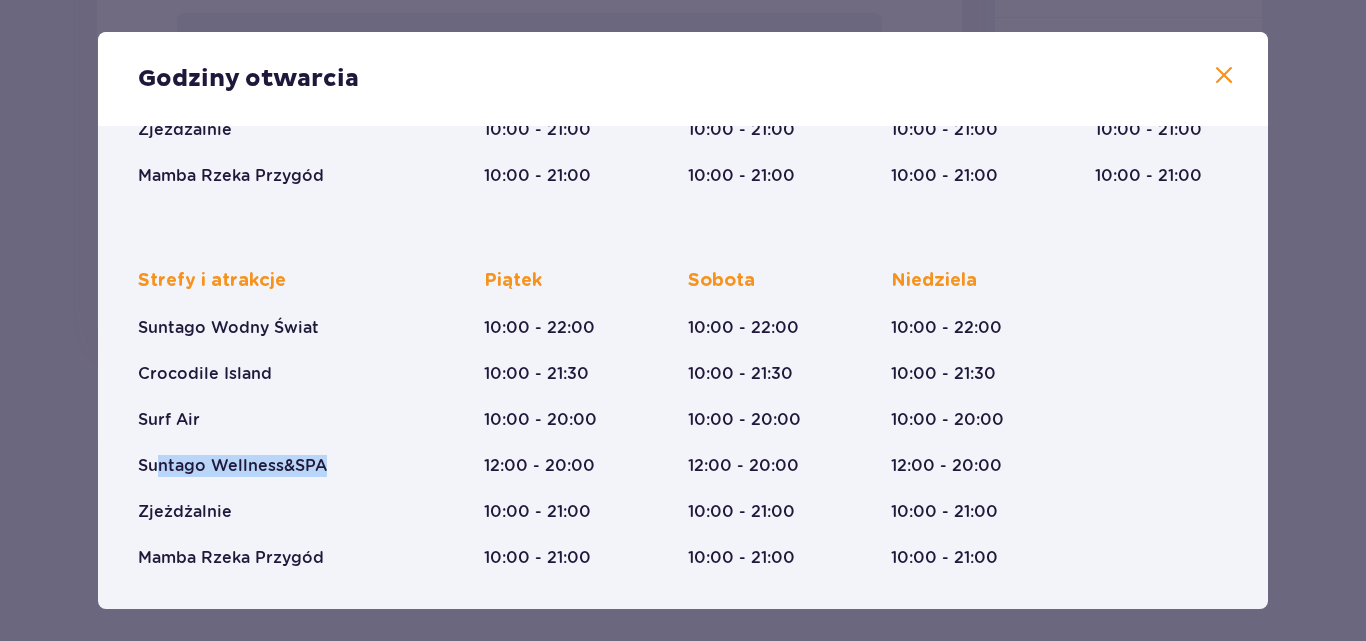 drag, startPoint x: 154, startPoint y: 465, endPoint x: 343, endPoint y: 460, distance: 189.06613 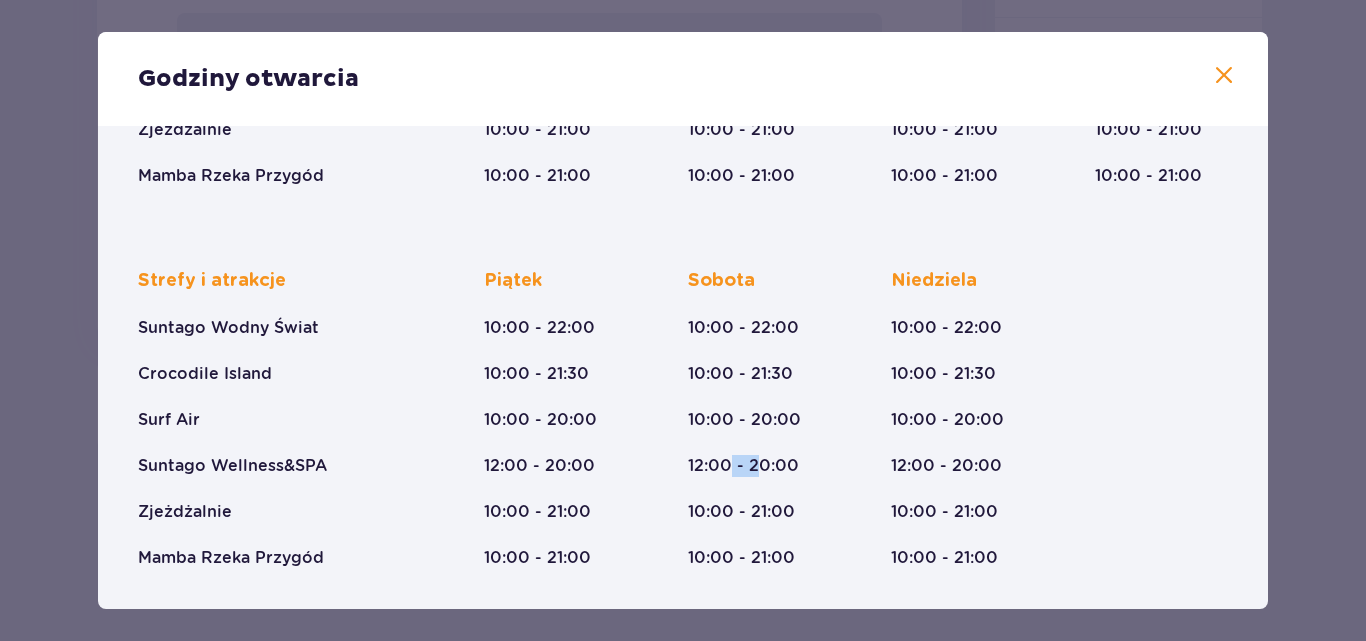 drag, startPoint x: 732, startPoint y: 449, endPoint x: 827, endPoint y: 447, distance: 95.02105 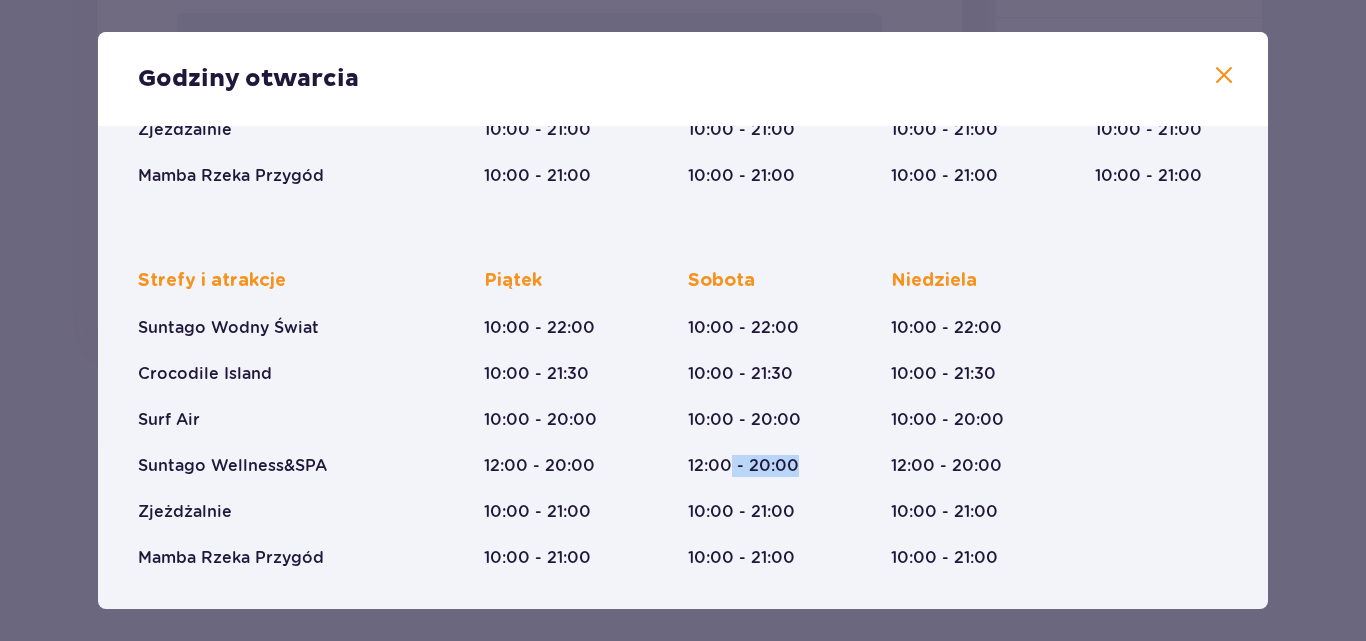 click at bounding box center (1224, 76) 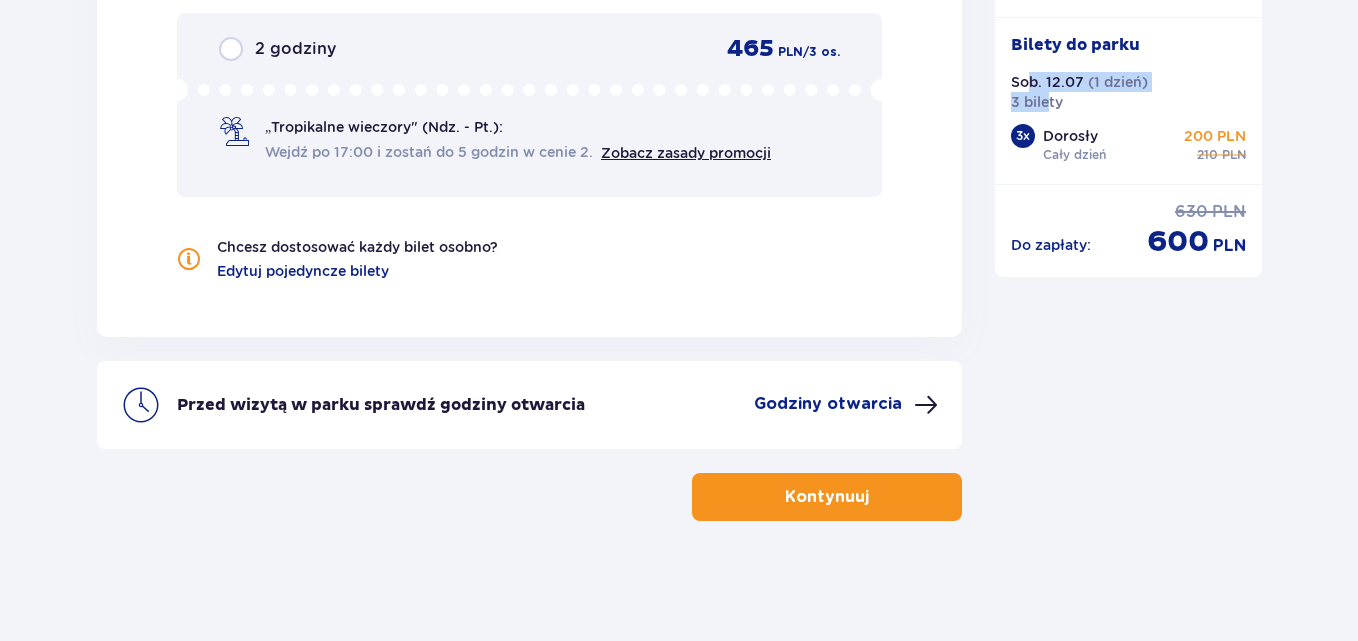 drag, startPoint x: 1025, startPoint y: 84, endPoint x: 1072, endPoint y: 109, distance: 53.235325 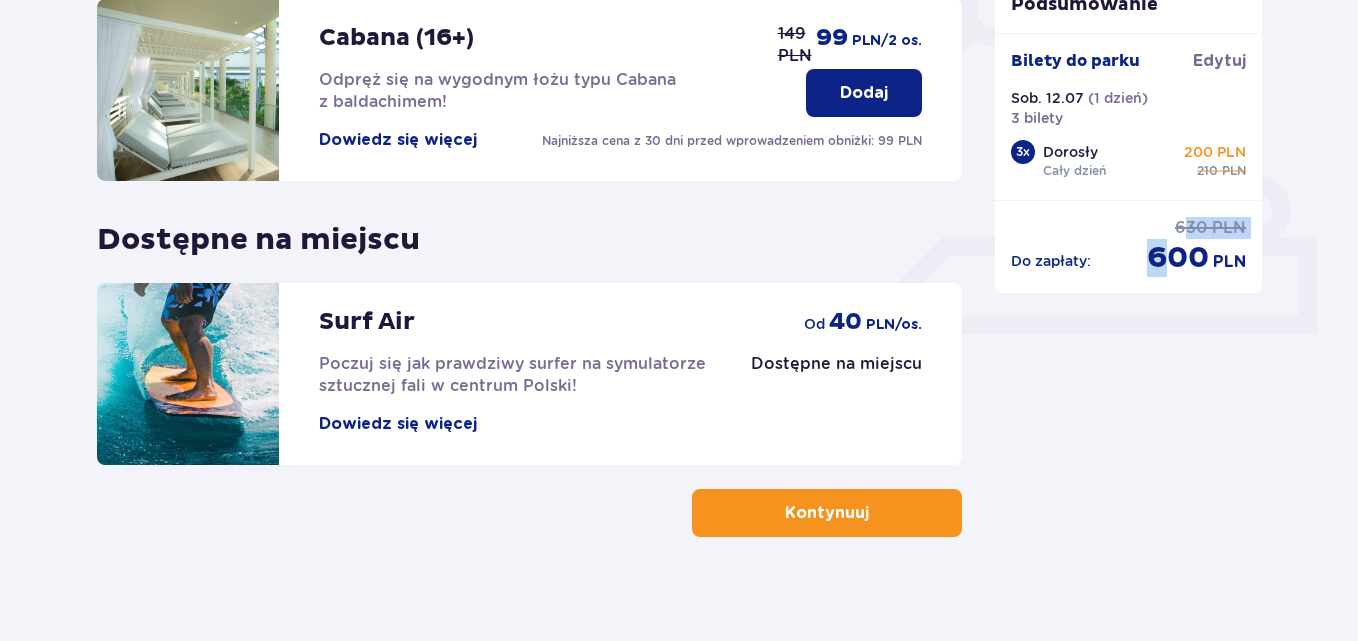 scroll, scrollTop: 700, scrollLeft: 0, axis: vertical 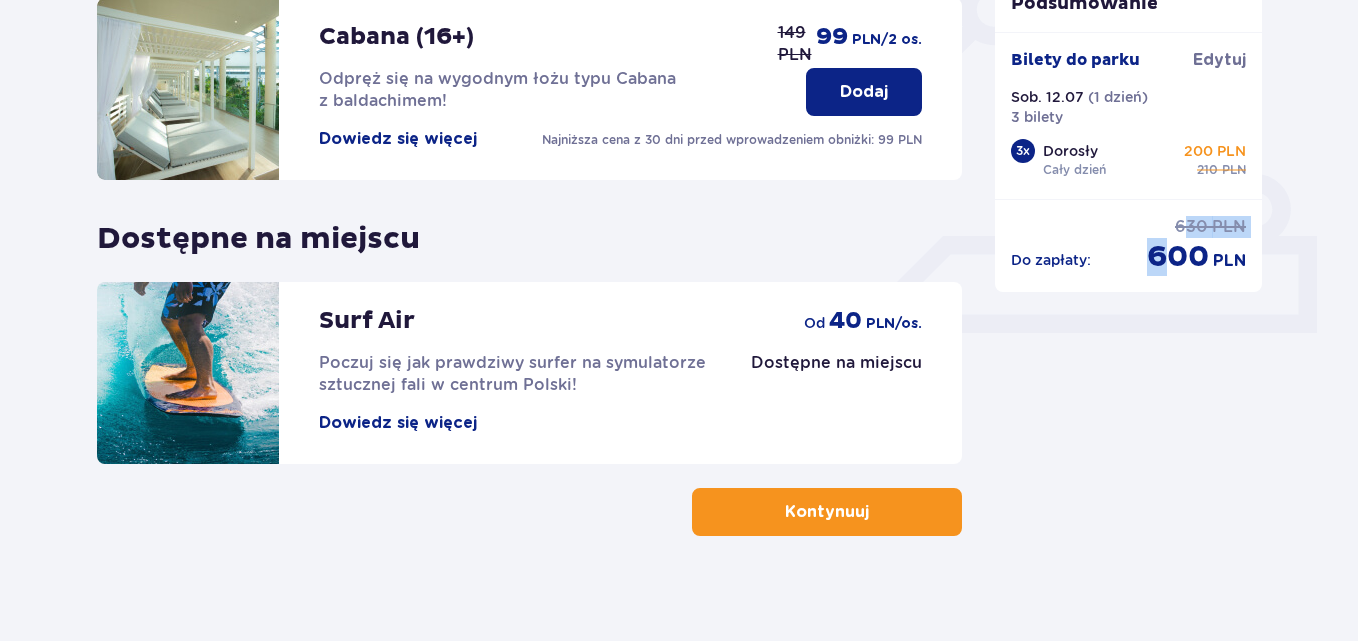 click at bounding box center [873, 512] 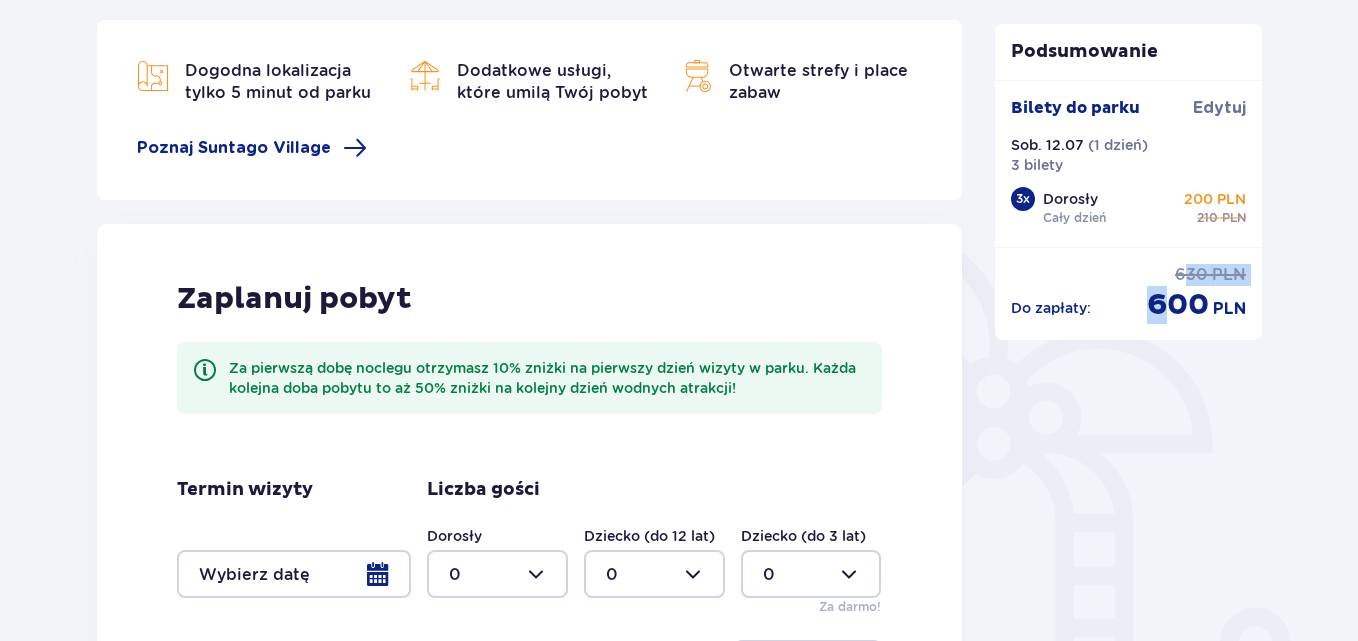 scroll, scrollTop: 500, scrollLeft: 0, axis: vertical 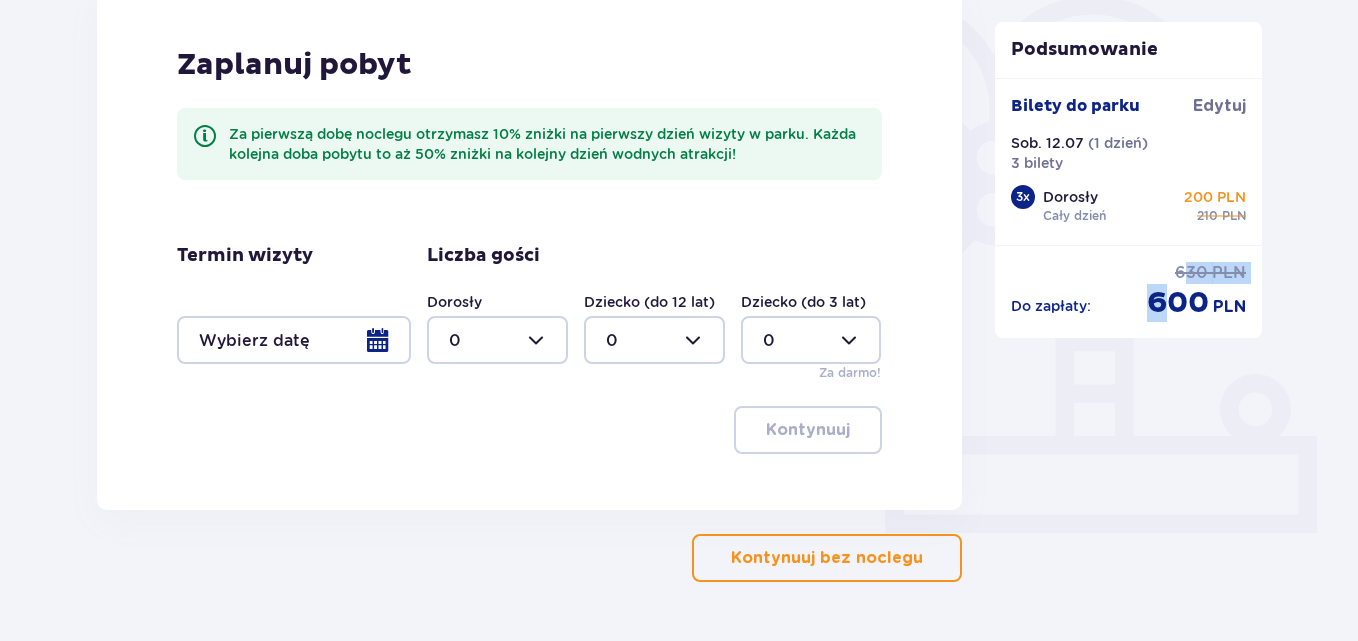 click on "Kontynuuj bez noclegu" at bounding box center [827, 558] 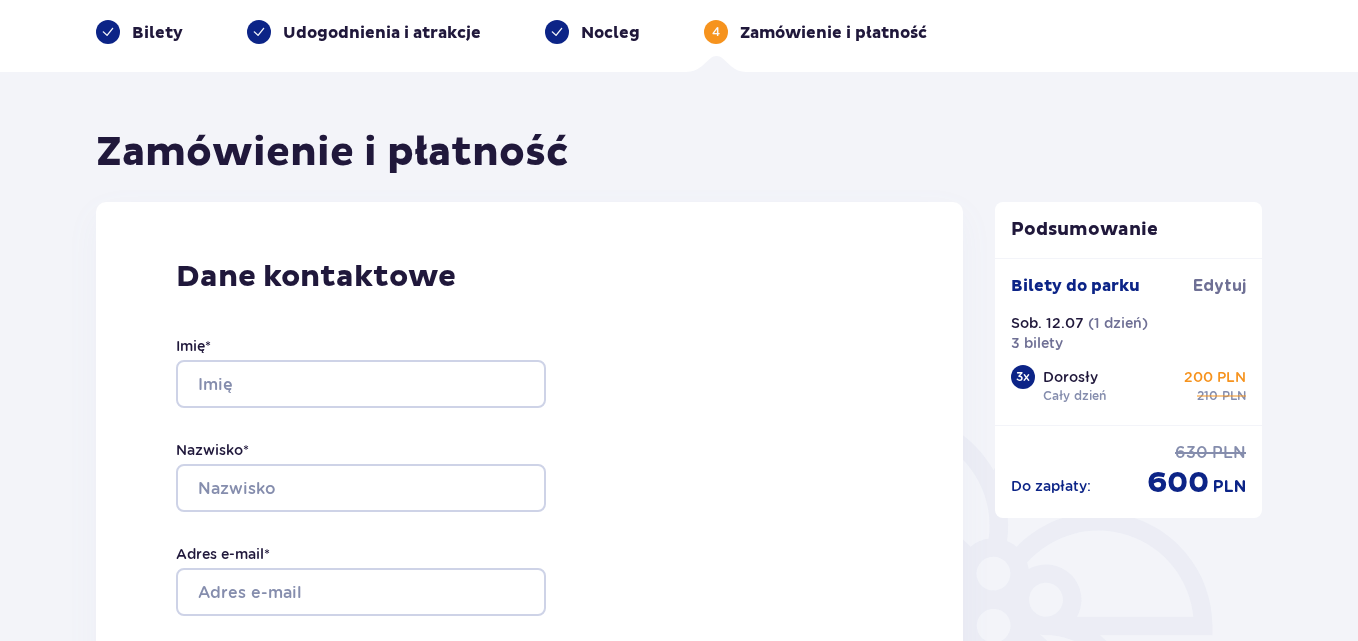 scroll, scrollTop: 200, scrollLeft: 0, axis: vertical 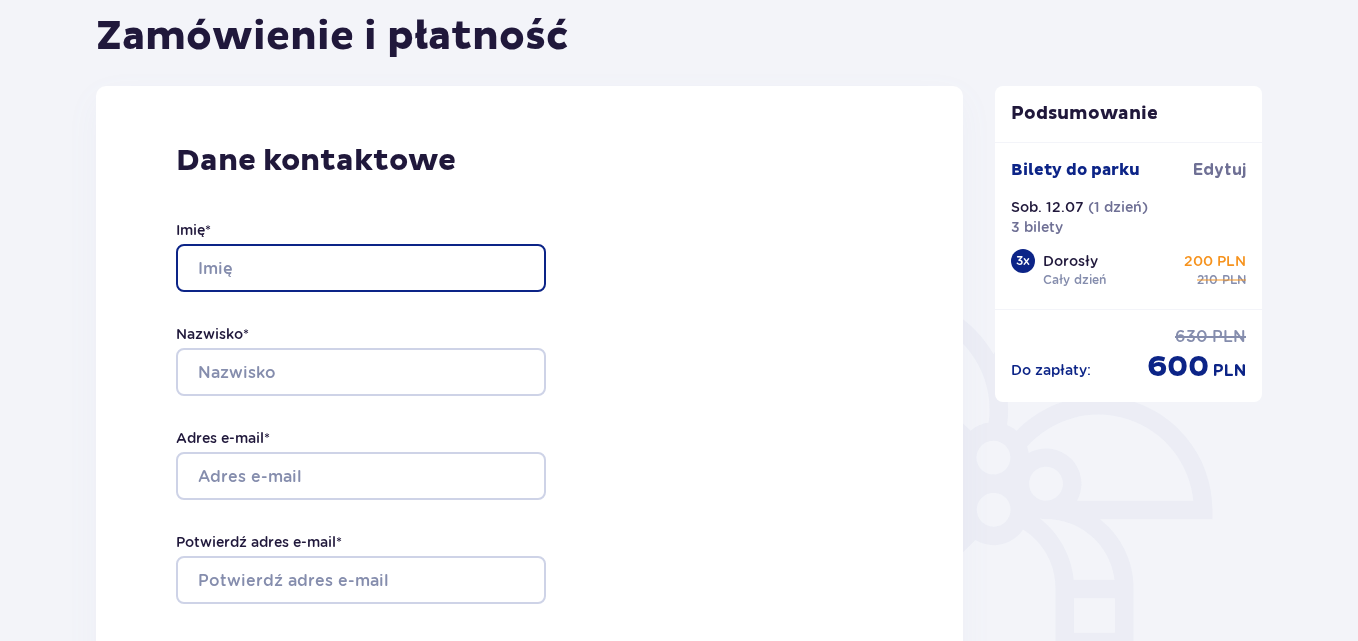 click on "Imię *" at bounding box center (361, 268) 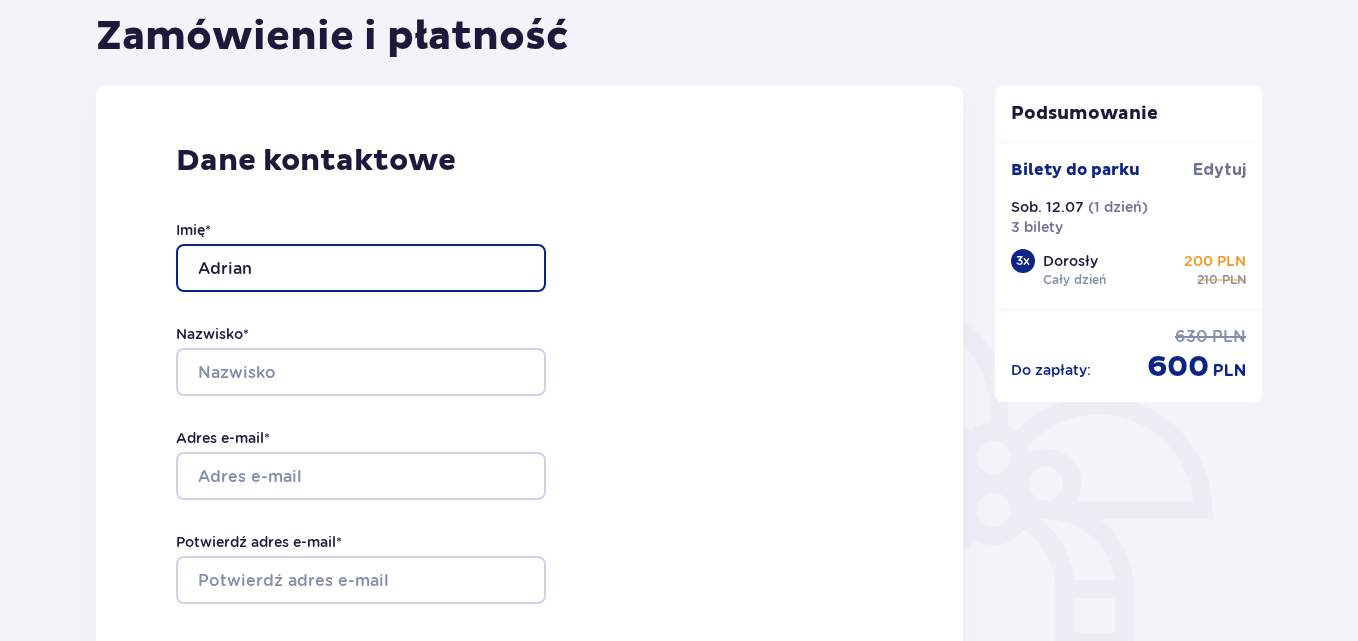 type on "Adrian" 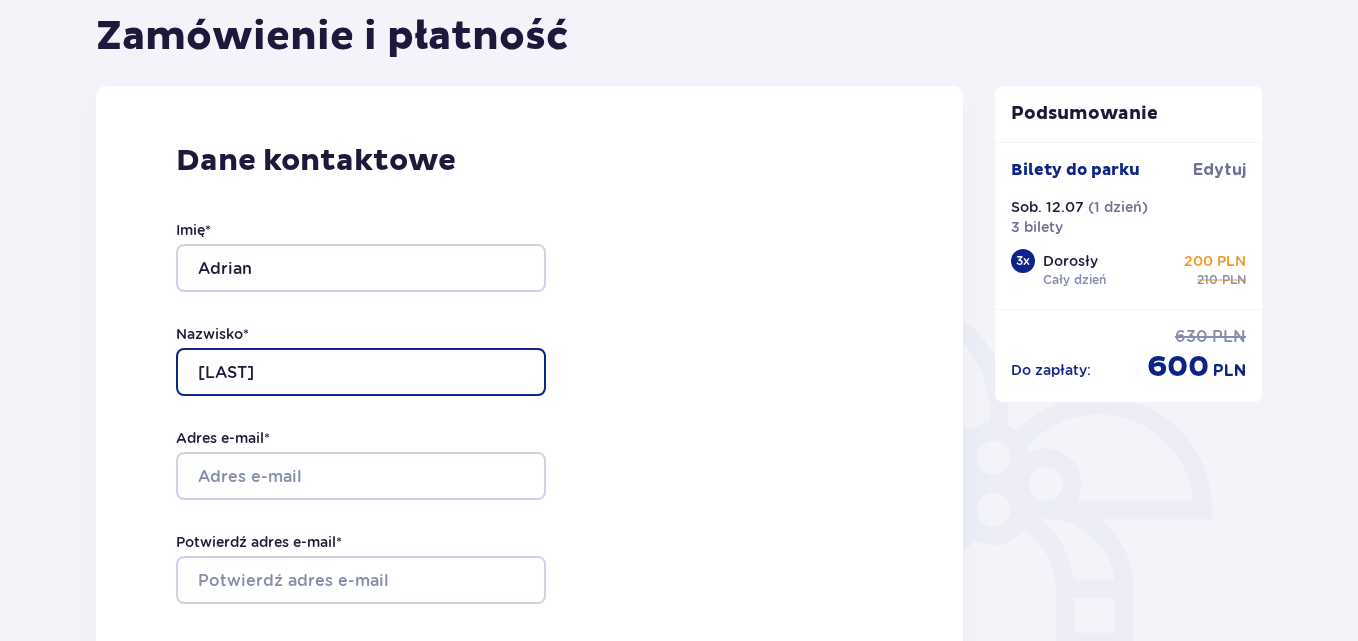 scroll, scrollTop: 400, scrollLeft: 0, axis: vertical 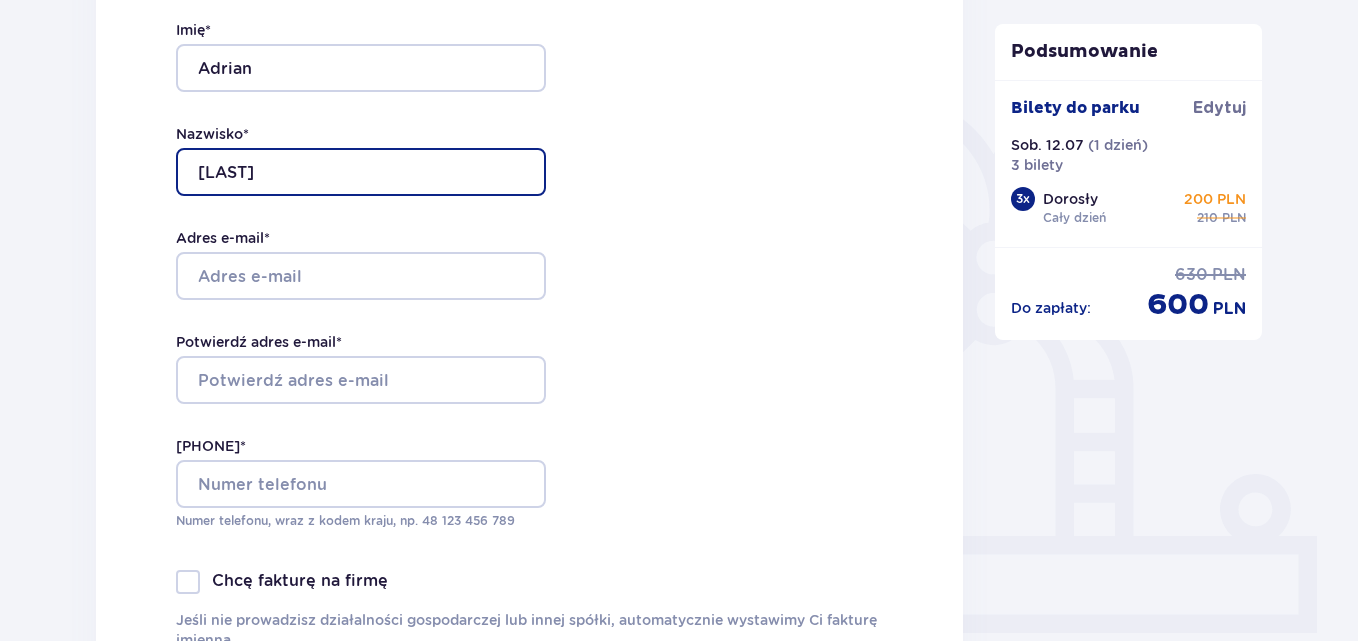 type on "[LAST]" 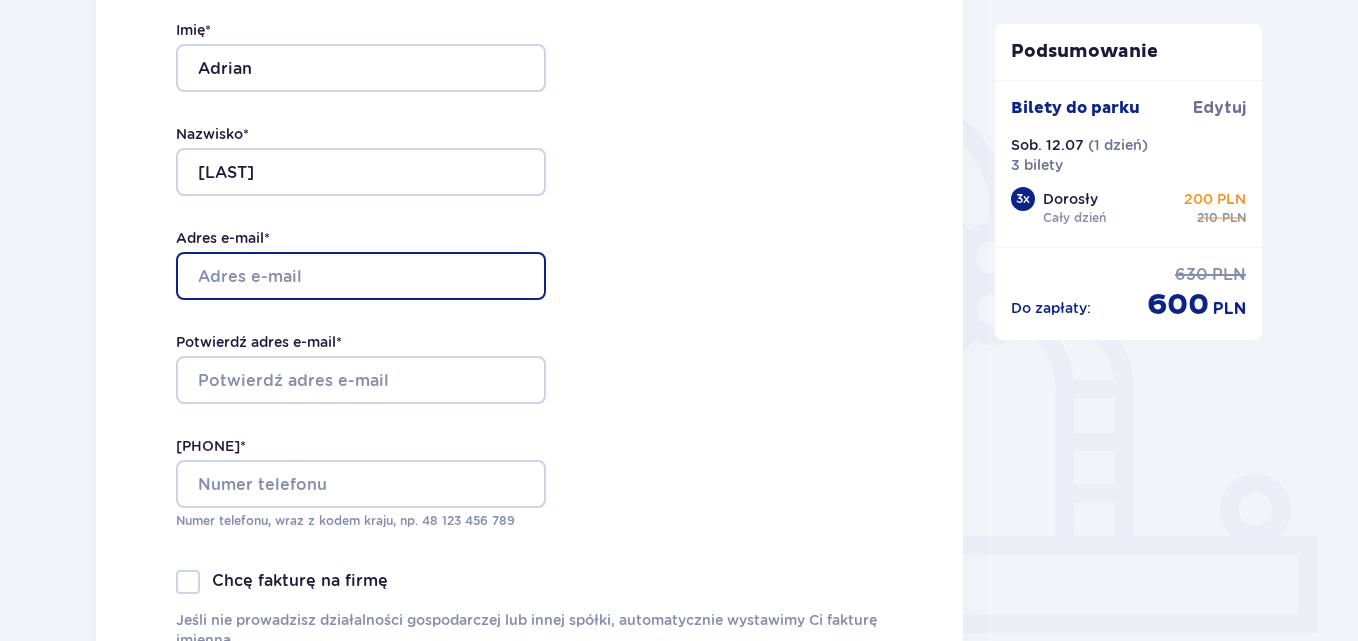 click on "Adres e-mail *" at bounding box center [361, 276] 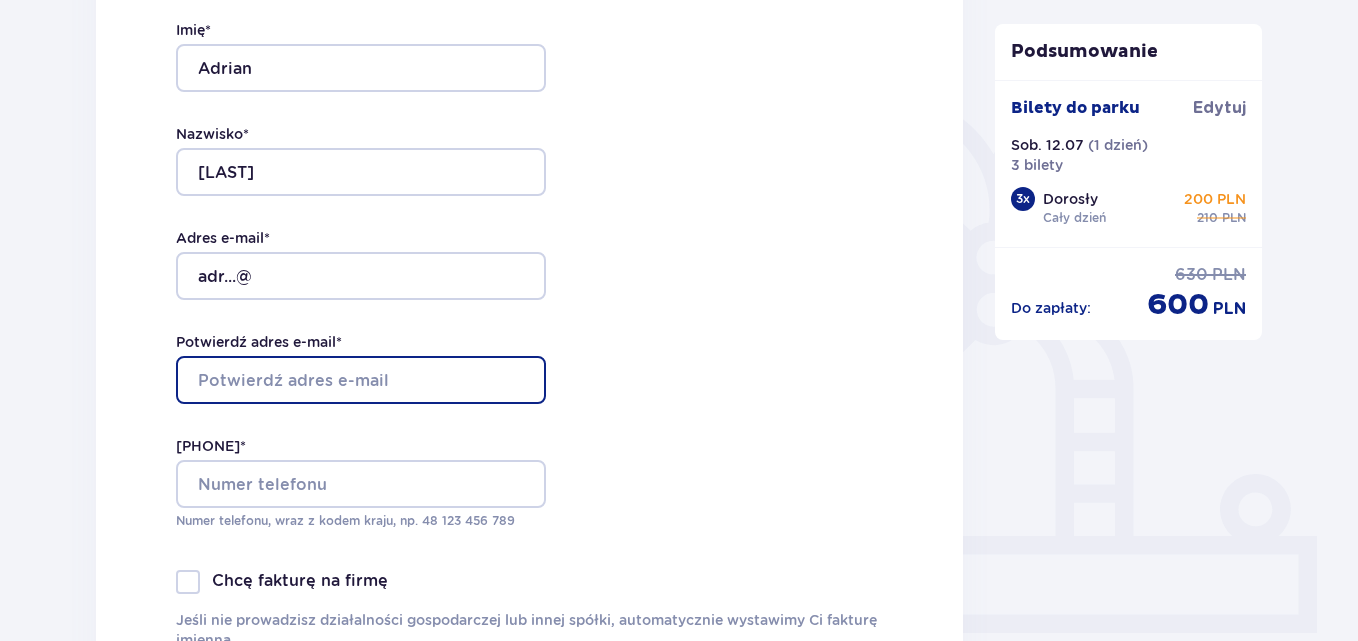 click on "Potwierdź adres e-mail *" at bounding box center (361, 380) 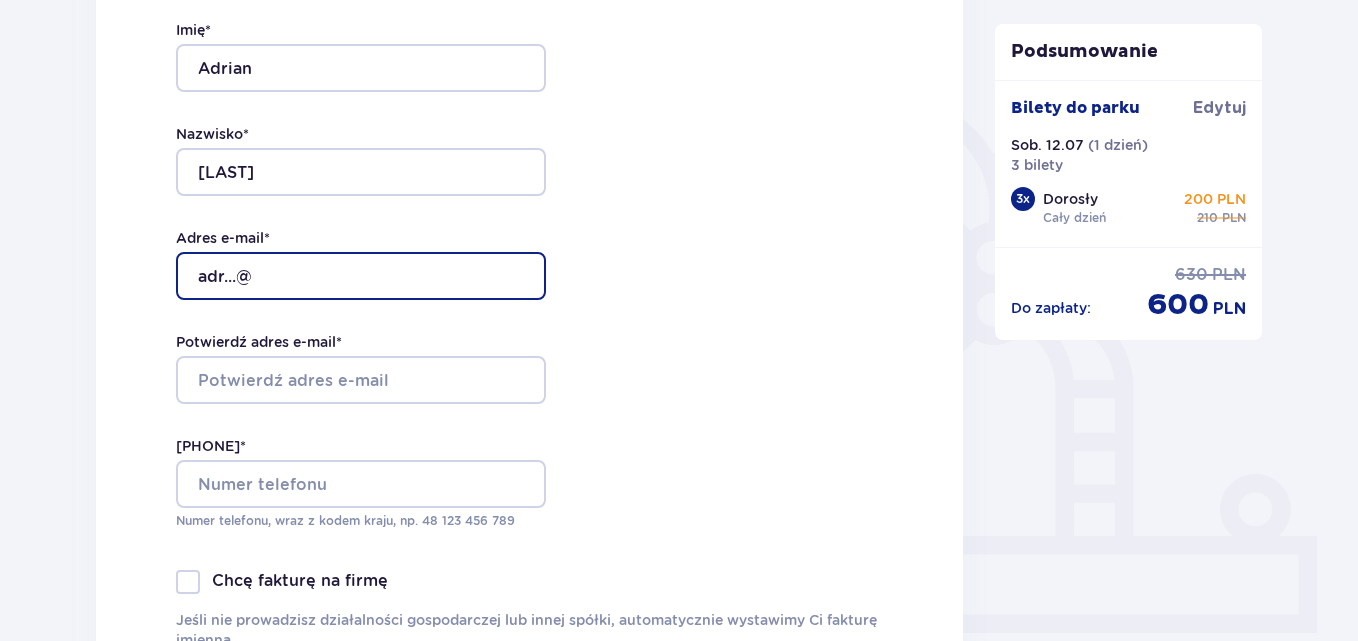 click on "adr...@" at bounding box center [361, 276] 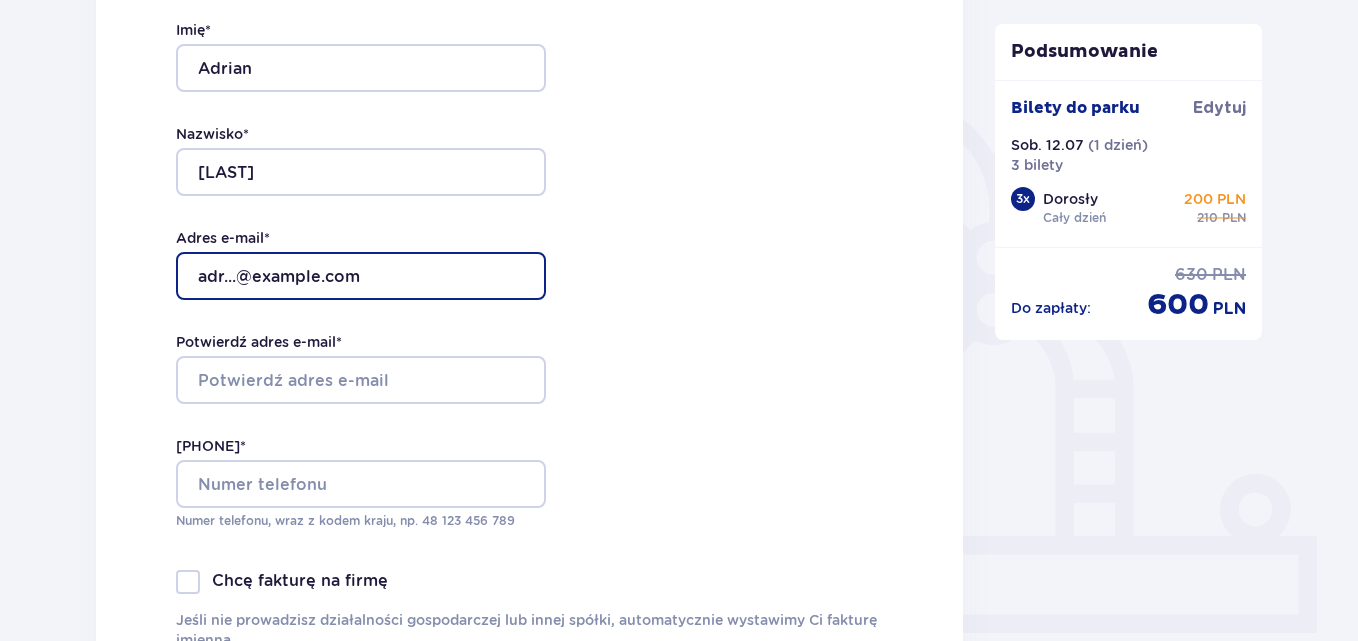drag, startPoint x: 493, startPoint y: 275, endPoint x: 190, endPoint y: 261, distance: 303.32327 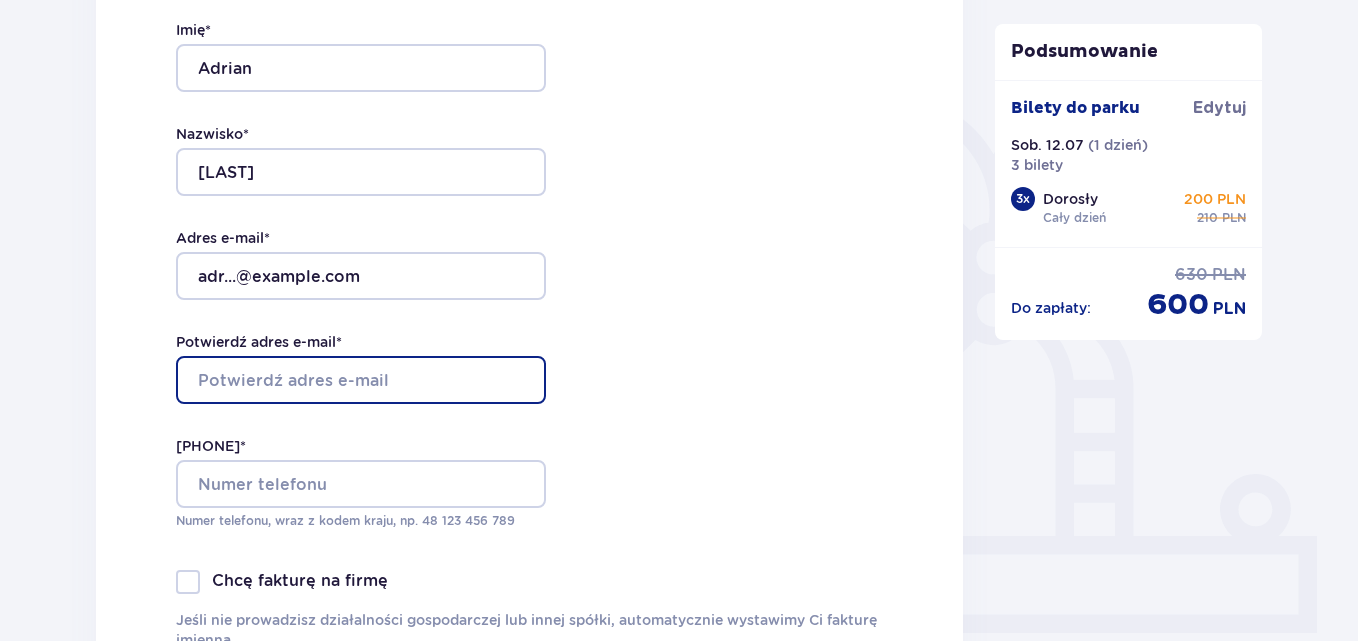click on "Potwierdź adres e-mail *" at bounding box center [361, 380] 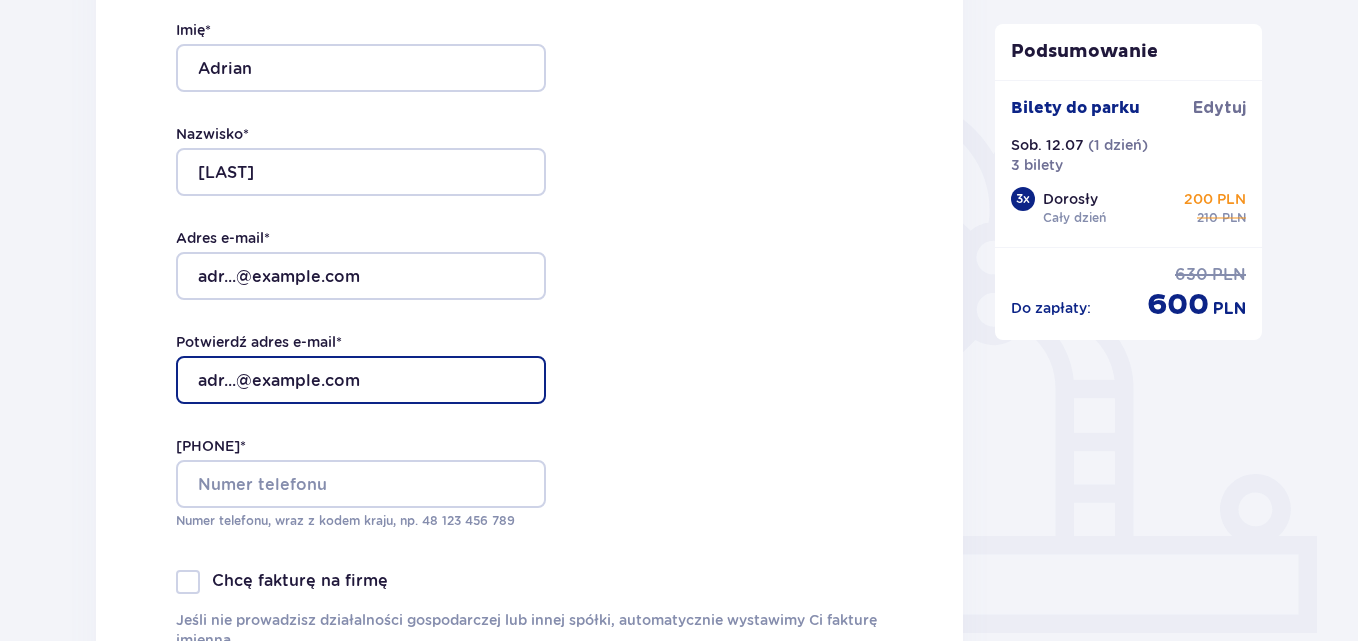 type on "adr...@example.com" 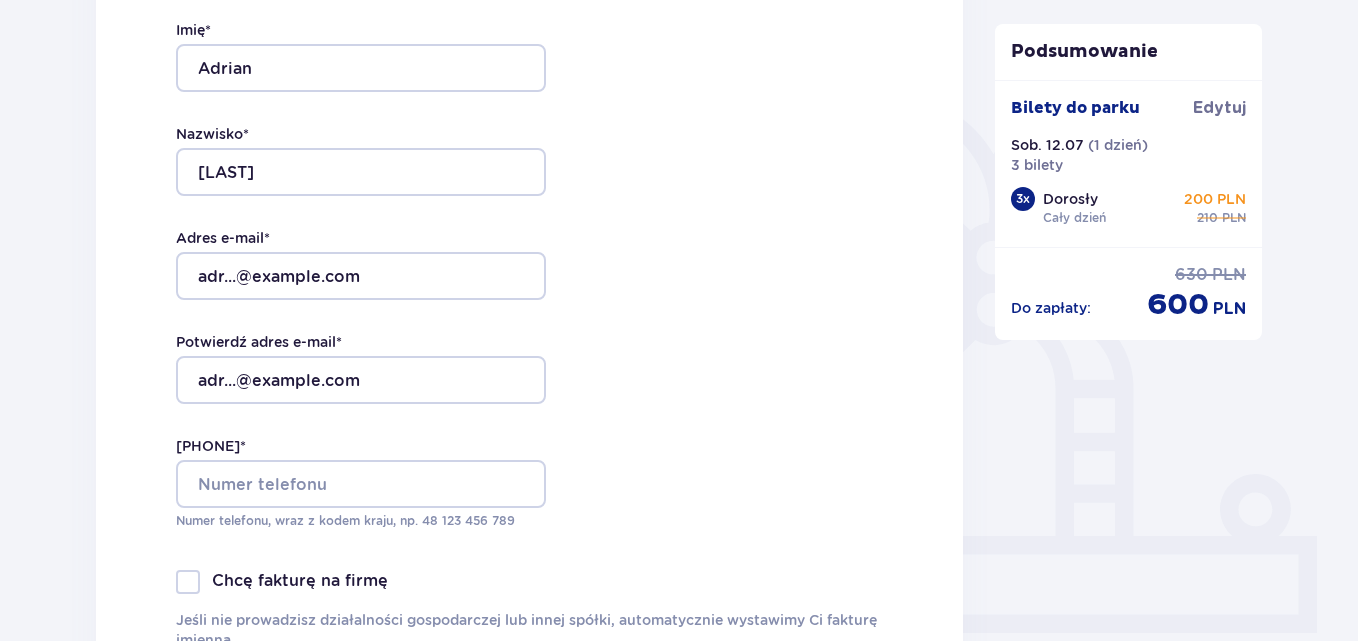 click on "Dane kontaktowe Imię * [FIRST] Nazwisko * [LAST] Adres e-mail * [USERNAME]@[DOMAIN] Potwierdź adres e-mail * [USERNAME]@[DOMAIN] Numer telefonu * [PHONE], wraz z kodem kraju, np. 48 ​123 ​456 ​789 Chcę fakturę na firmę Jeśli nie prowadzisz działalności gospodarczej lub innej spółki, automatycznie wystawimy Ci fakturę imienną. Dodaj adres do faktury imiennej" at bounding box center (529, 306) 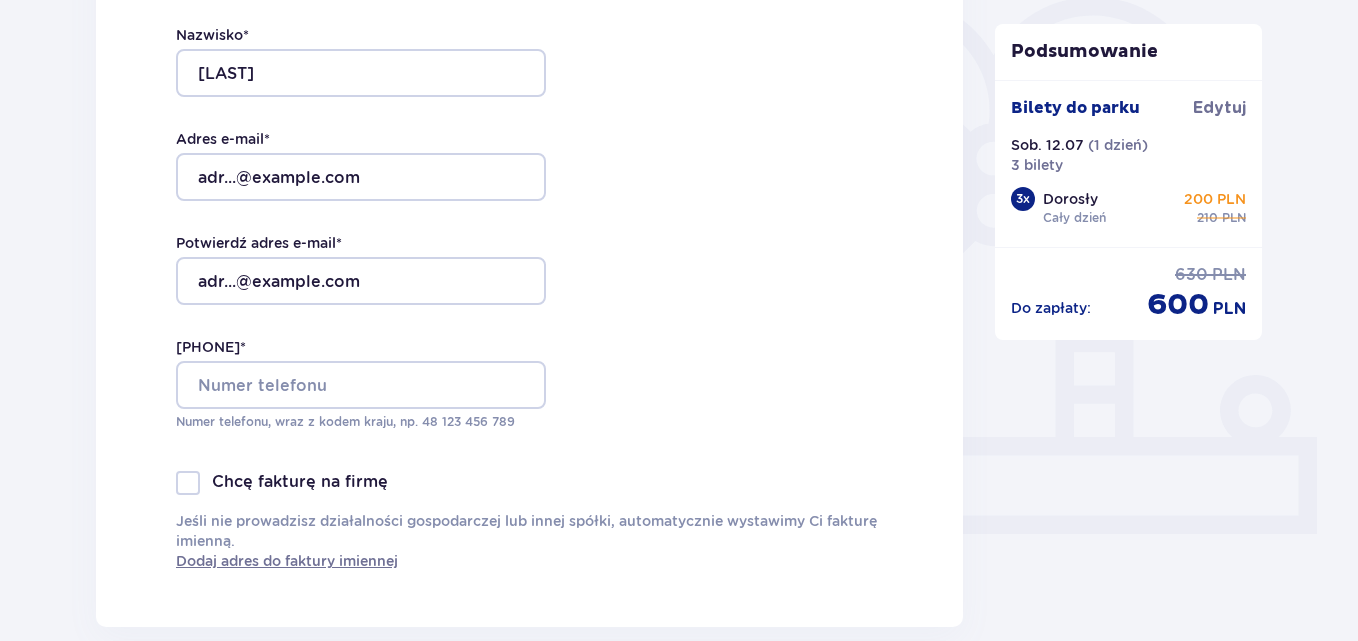 scroll, scrollTop: 500, scrollLeft: 0, axis: vertical 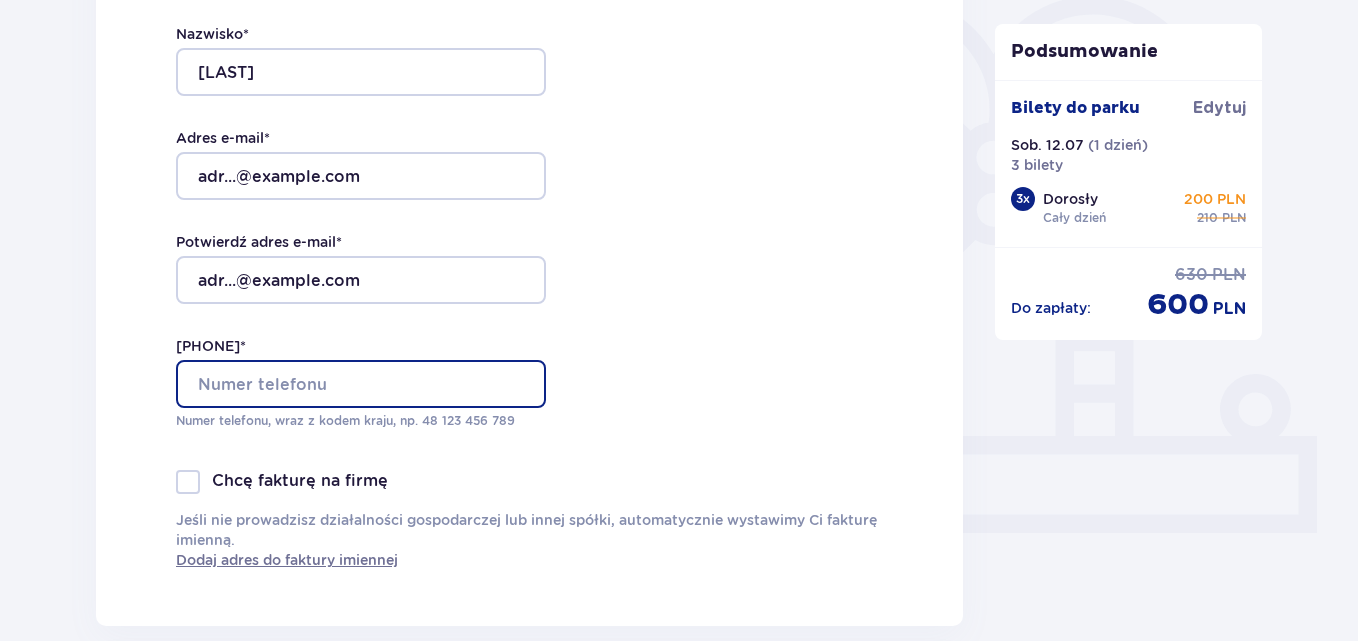 click on "Numer telefonu *" at bounding box center [361, 384] 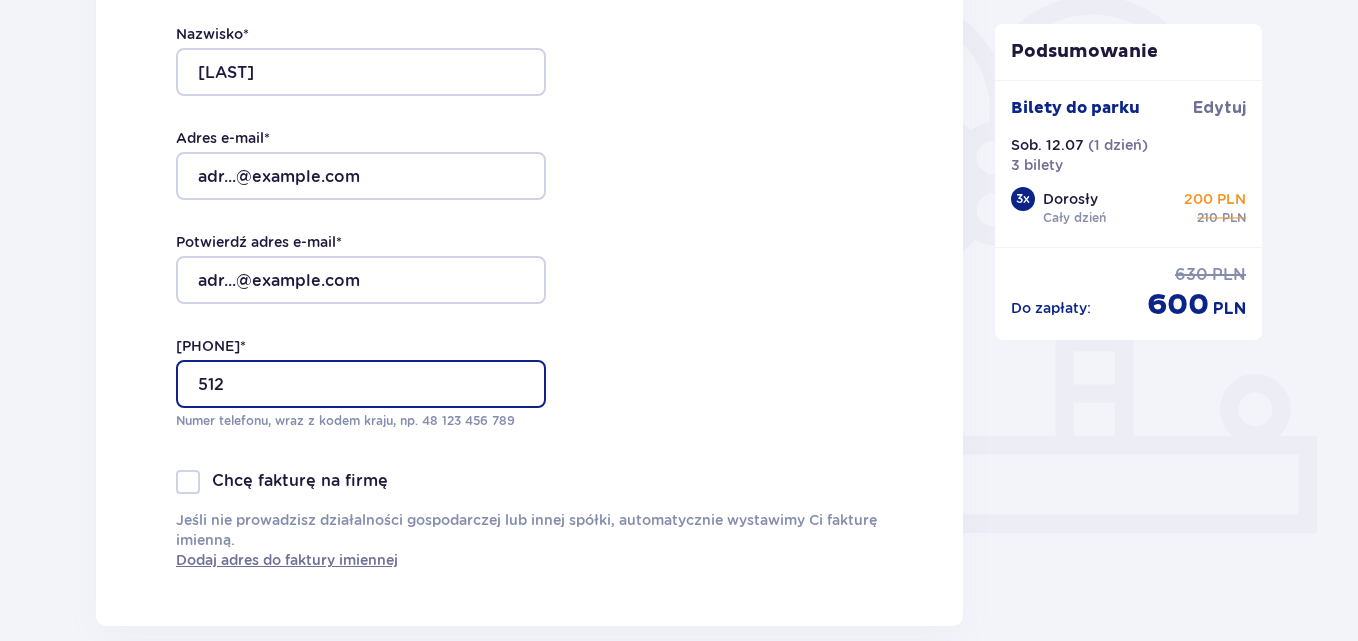 click on "512" at bounding box center [361, 384] 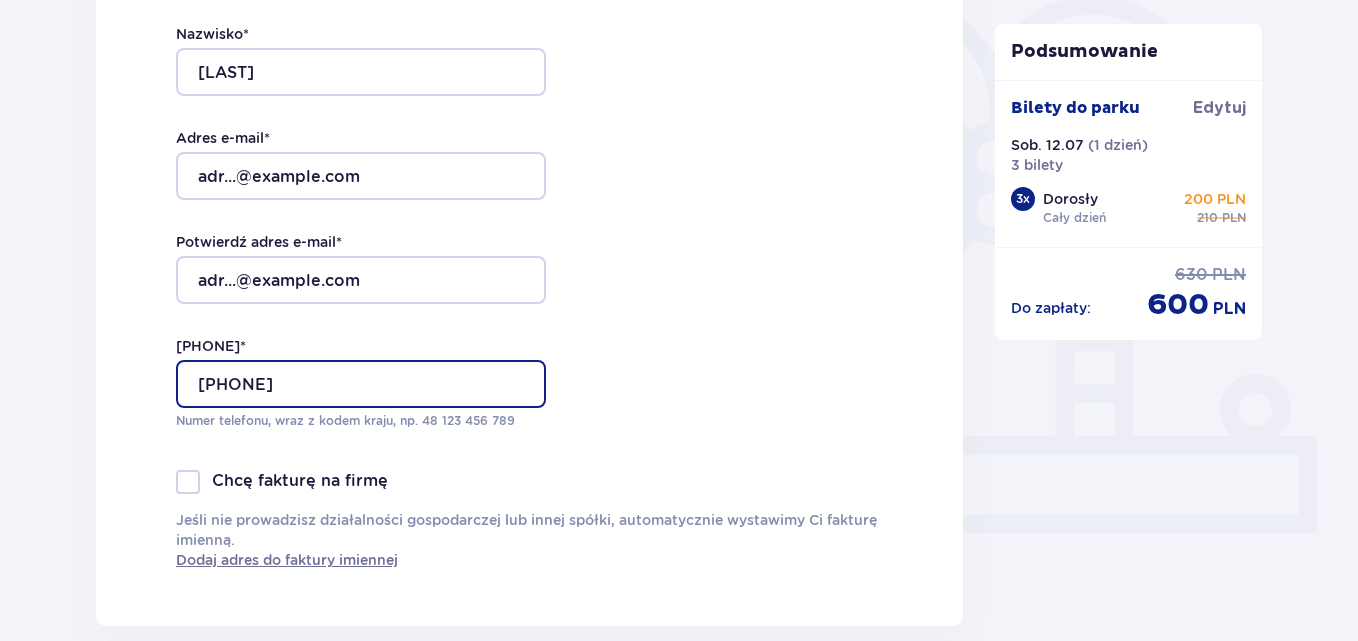 type on "[PHONE]" 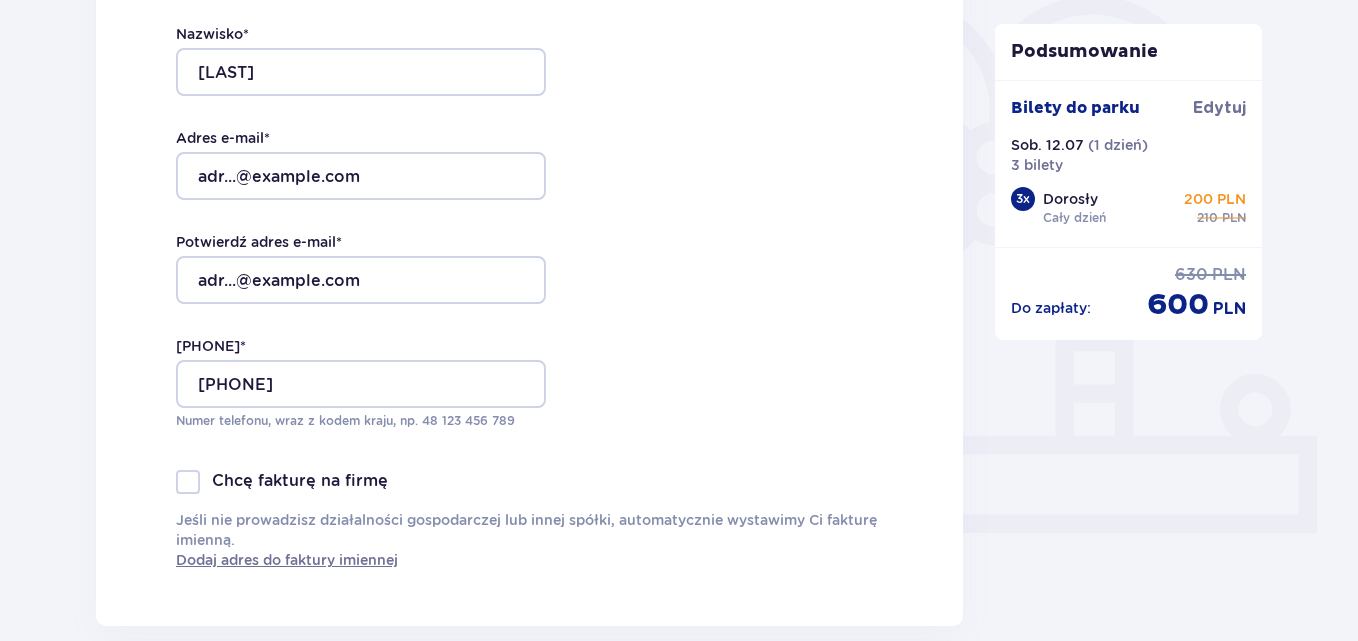 click on "Dane kontaktowe Imię * Adrian Nazwisko * Szcześniak Adres e-mail * adr...@example.com Potwierdź adres e-mail * adr...@example.com Numer telefonu * 512-555-1212 Numer telefonu, wraz z kodem kraju, np. 48 ​123 ​456 ​789 Chcę fakturę na firmę Jeśli nie prowadzisz działalności gospodarczej lub innej spółki, automatycznie wystawimy Ci fakturę imienną. Dodaj adres do faktury imiennej" at bounding box center (529, 206) 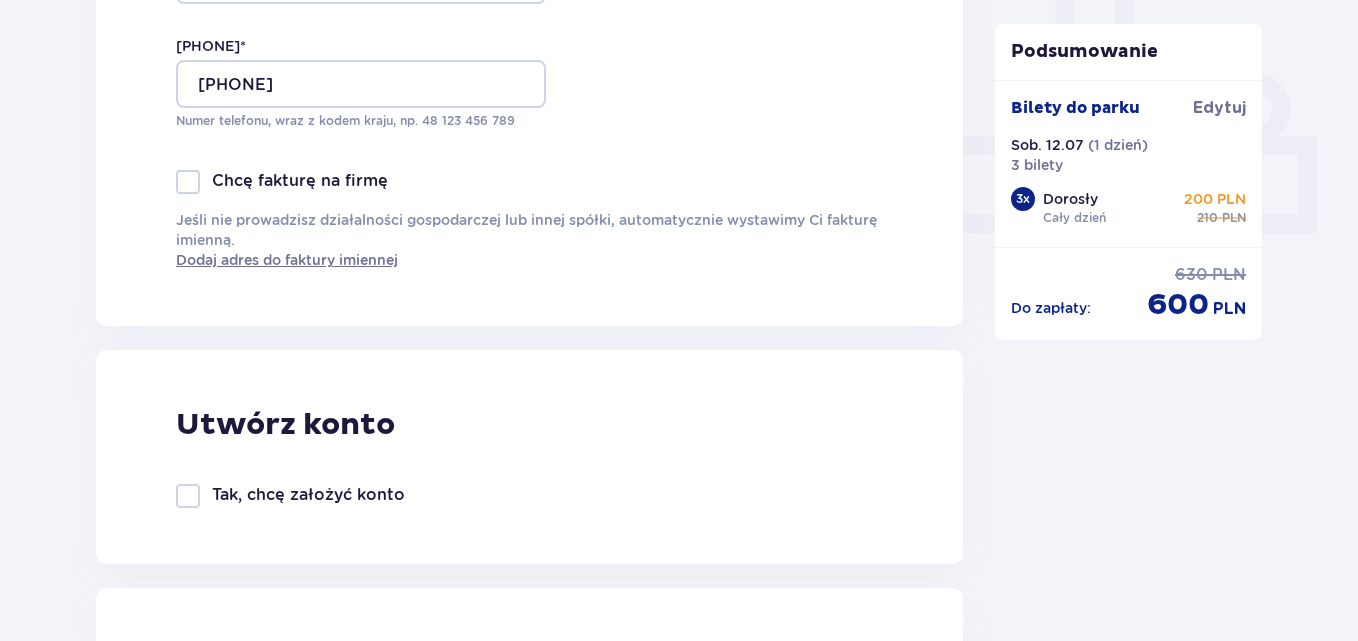 scroll, scrollTop: 700, scrollLeft: 0, axis: vertical 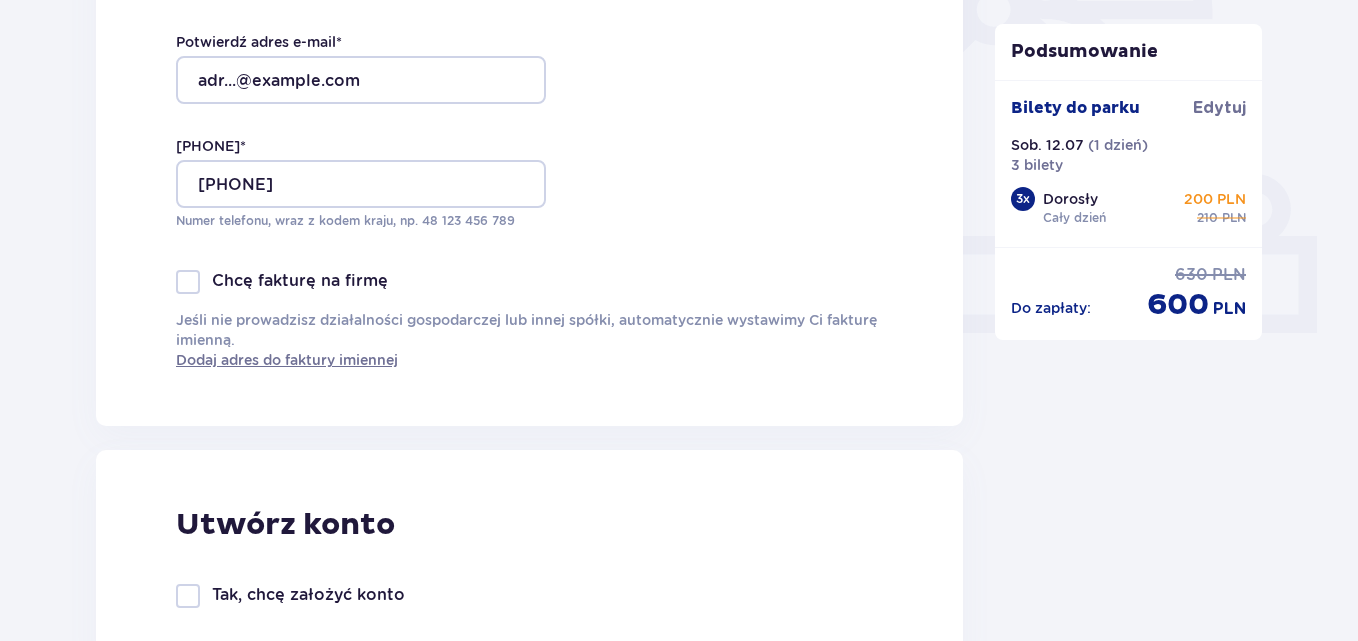 click at bounding box center [188, 282] 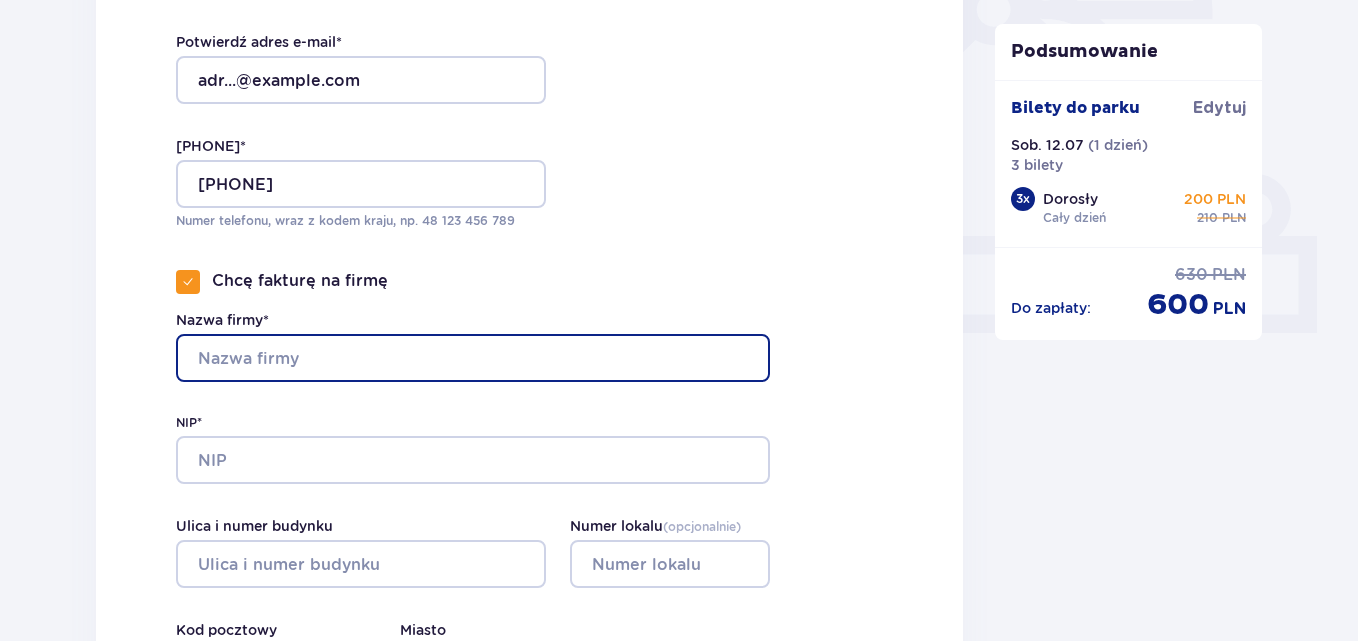 click on "Nazwa firmy*" at bounding box center [473, 358] 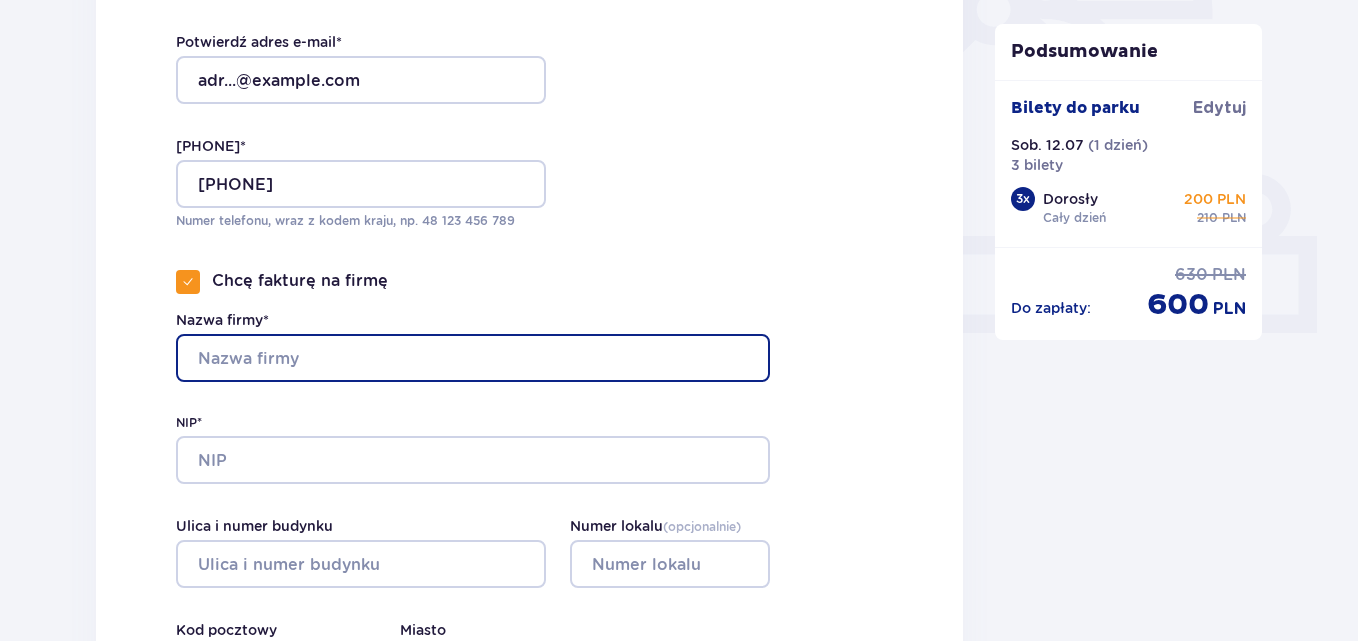paste on "ARDOM" 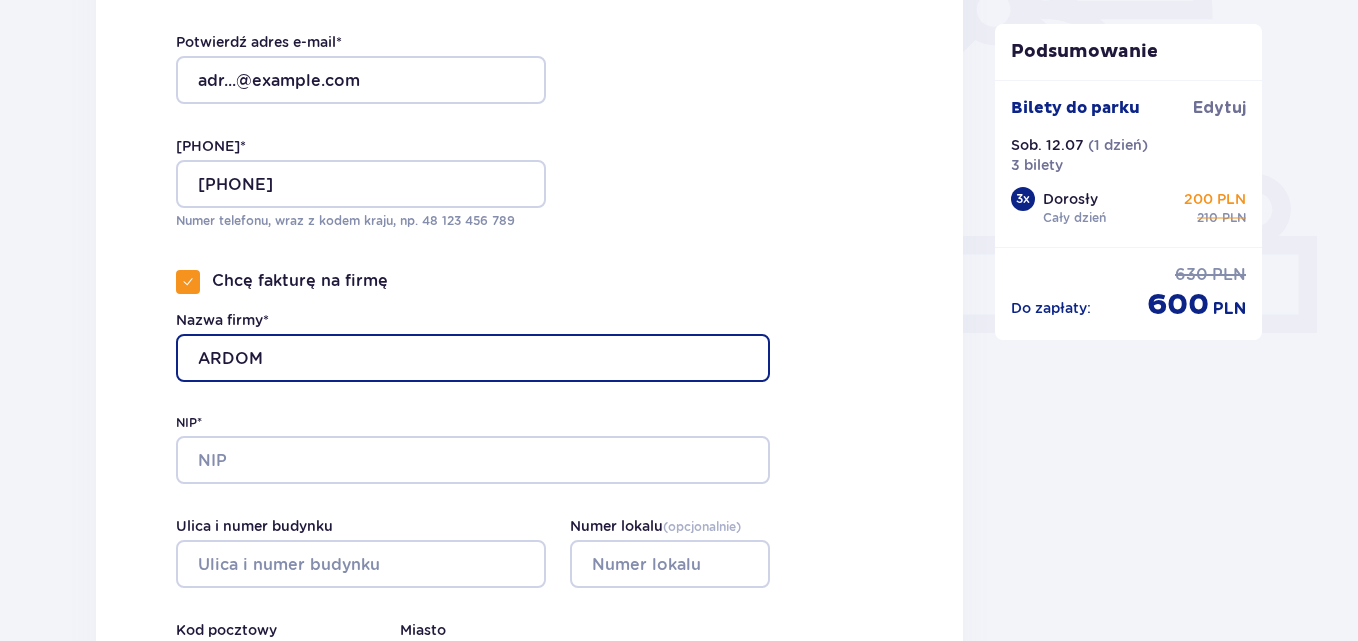 paste on "ARDOM USŁUGI PORZĄDKOWO-BUDOWLANE BEATA SZCZEŚNIAK" 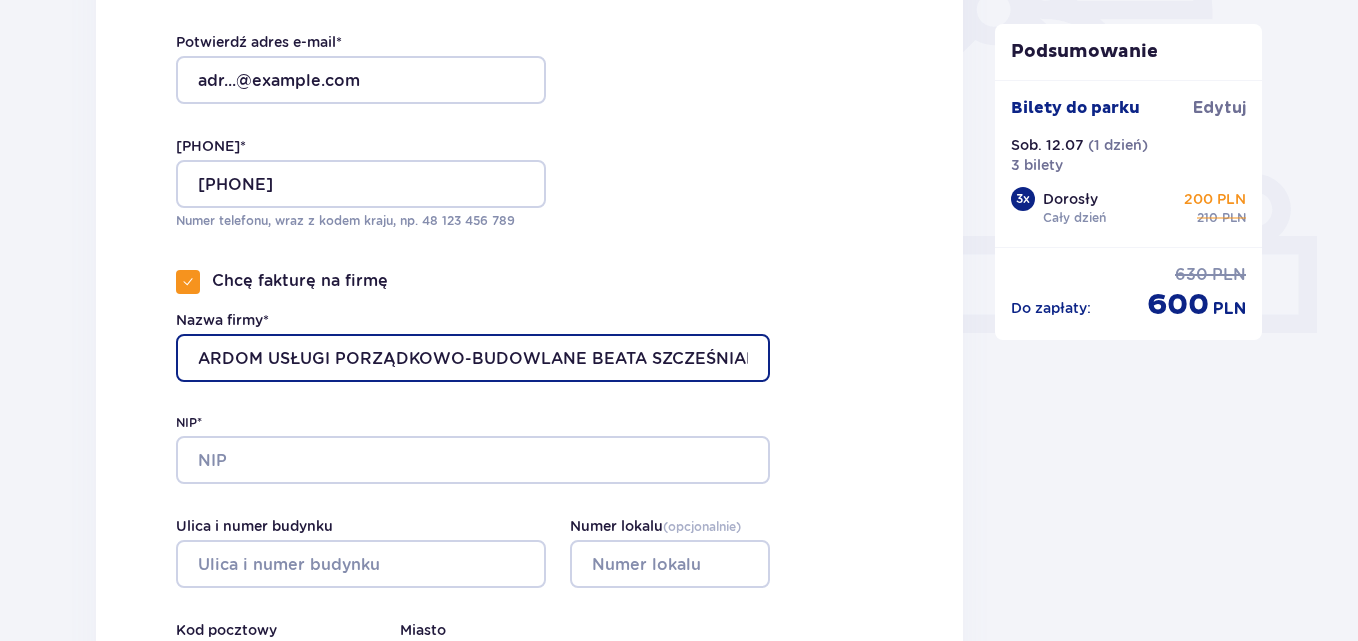 scroll, scrollTop: 0, scrollLeft: 2, axis: horizontal 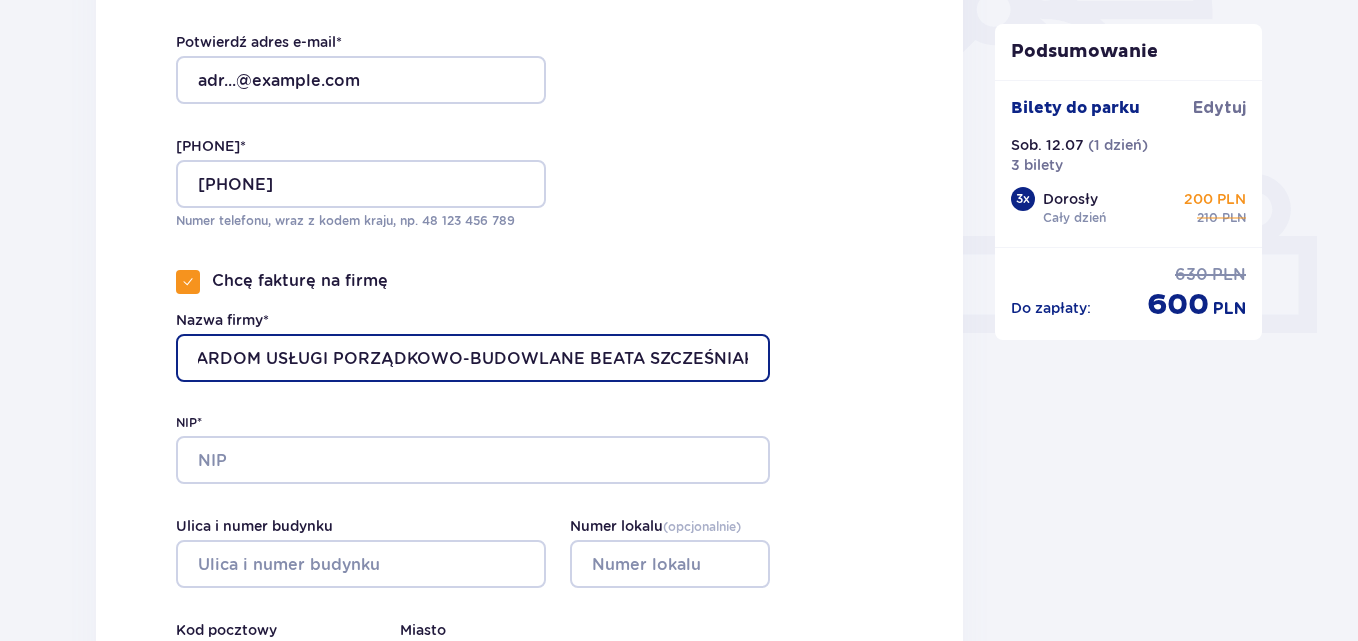 click on "ARDOM USŁUGI PORZĄDKOWO-BUDOWLANE BEATA SZCZEŚNIAK" at bounding box center [473, 358] 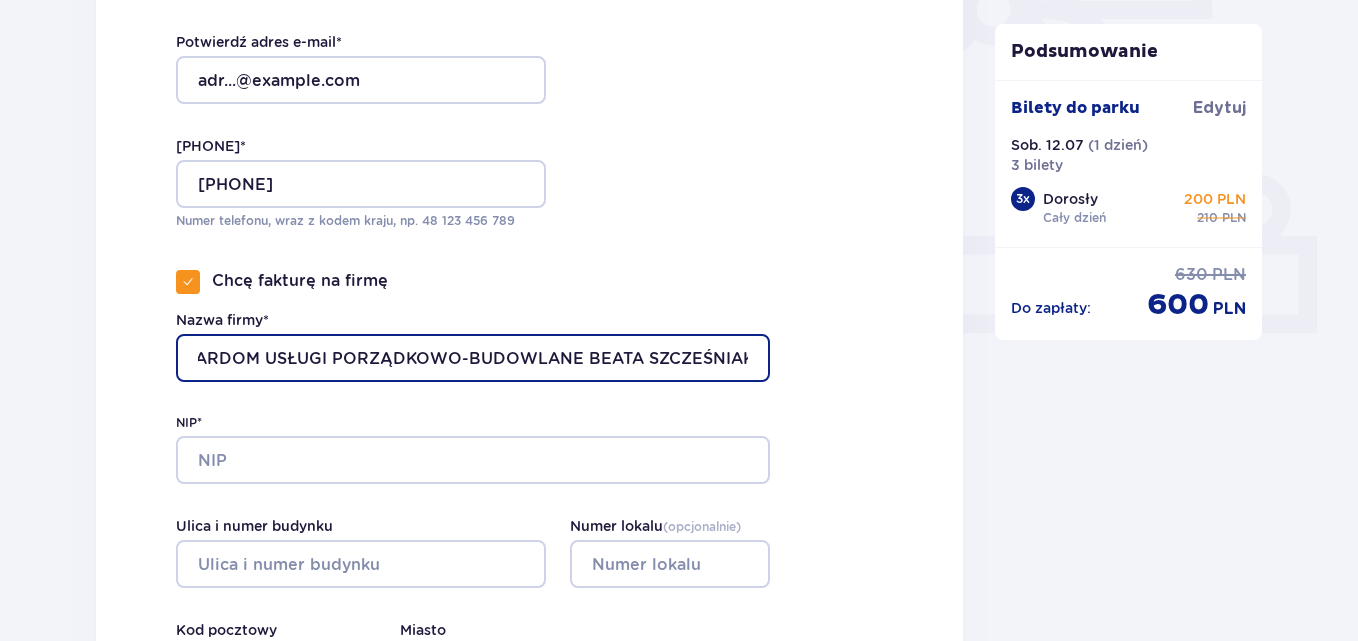 drag, startPoint x: 590, startPoint y: 357, endPoint x: 750, endPoint y: 352, distance: 160.07811 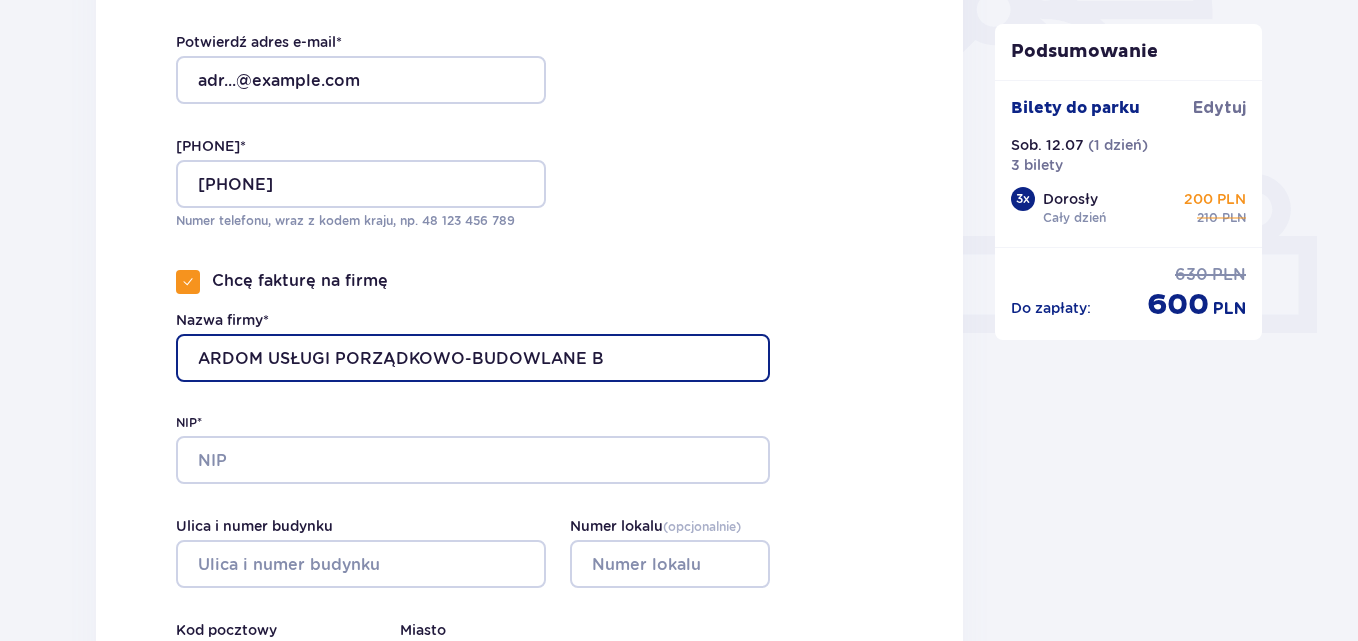 scroll, scrollTop: 0, scrollLeft: 0, axis: both 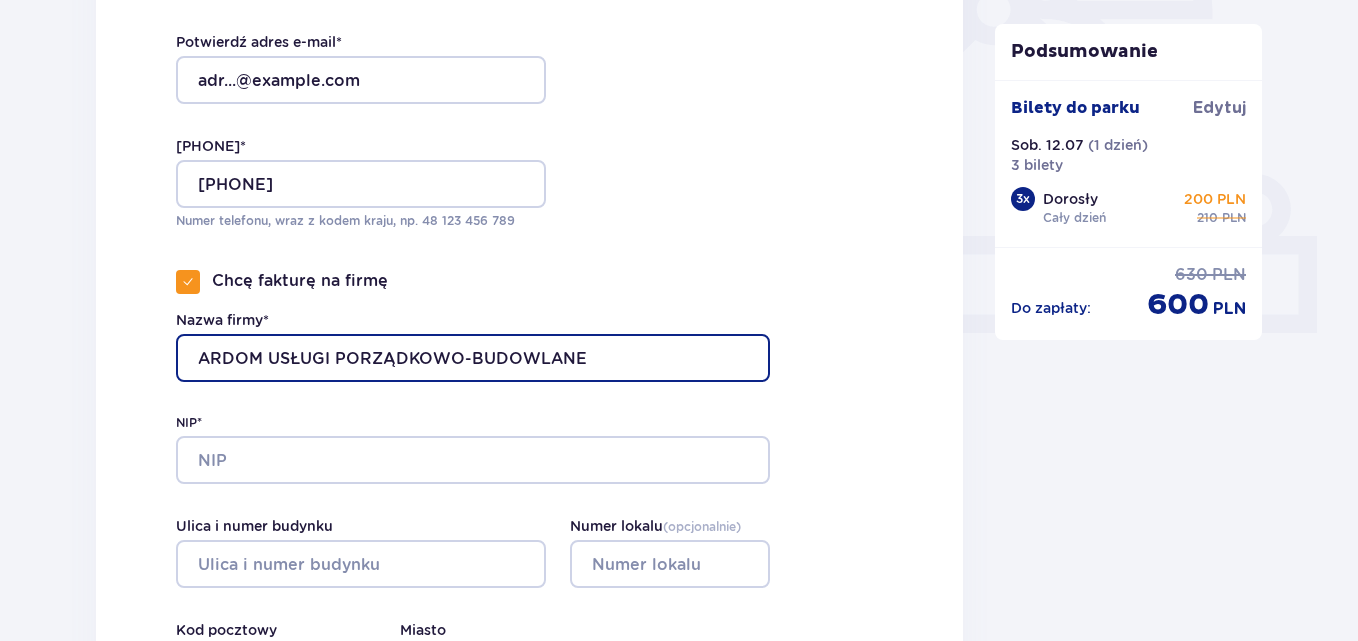 type on "ARDOM USŁUGI PORZĄDKOWO-BUDOWLANE" 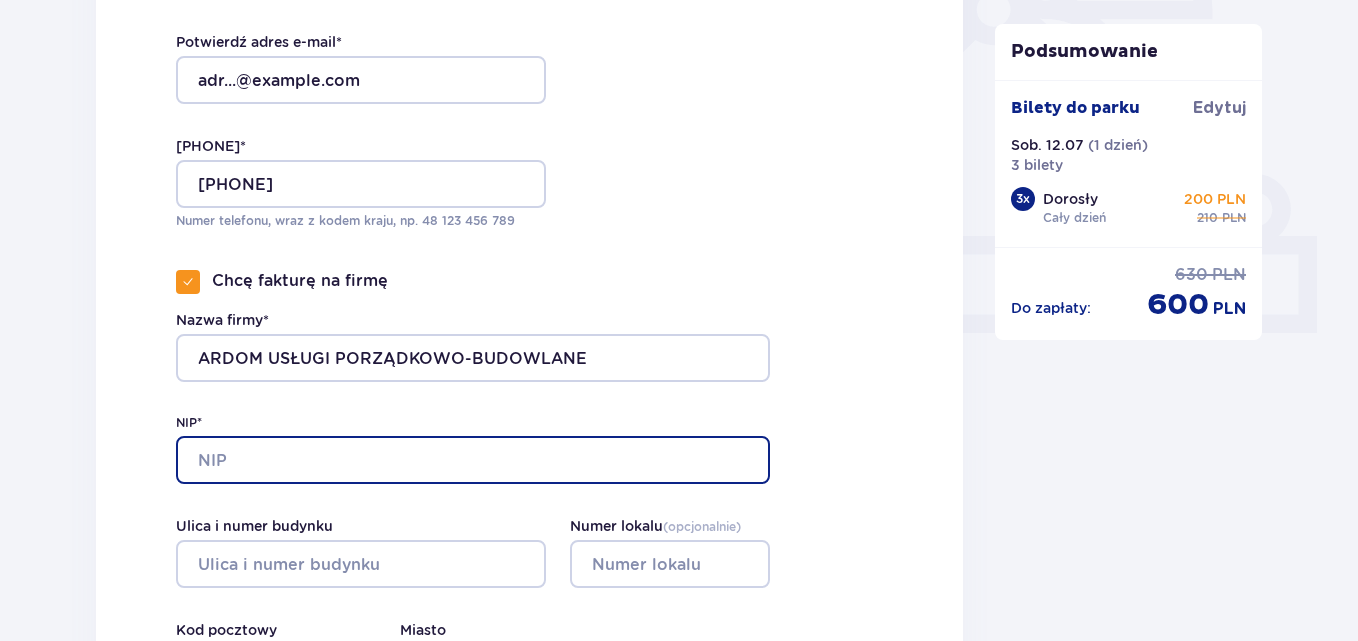 click on "NIP*" at bounding box center [473, 460] 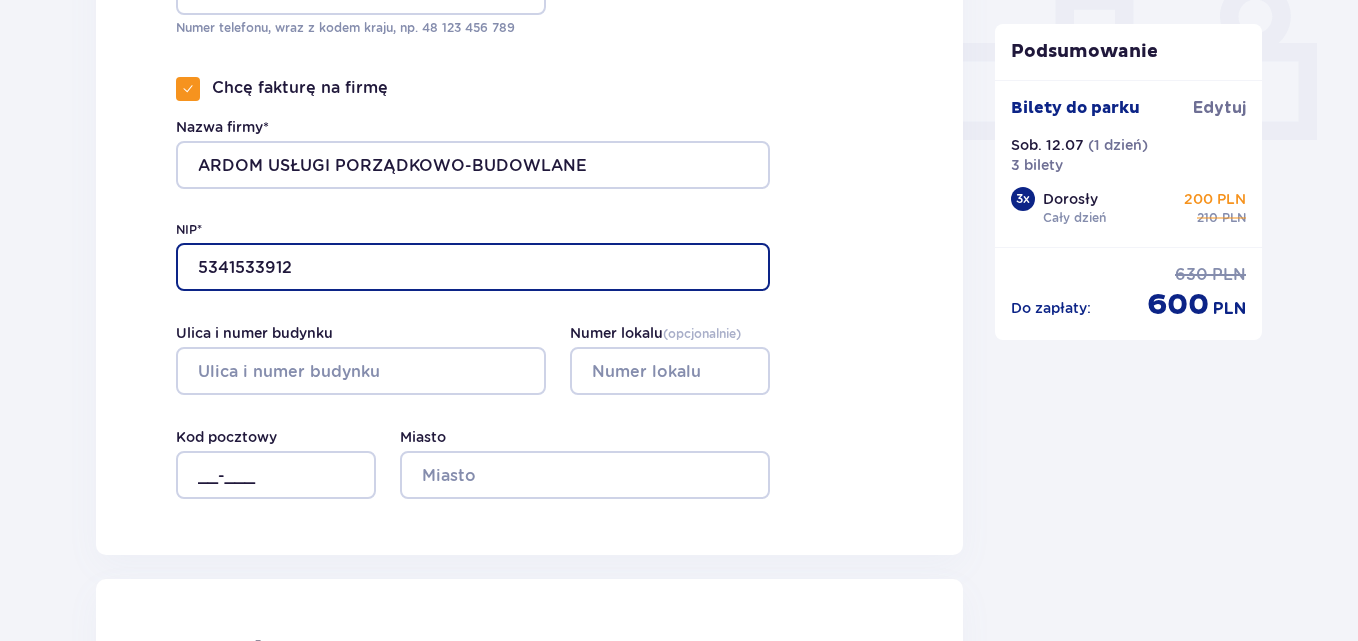 scroll, scrollTop: 900, scrollLeft: 0, axis: vertical 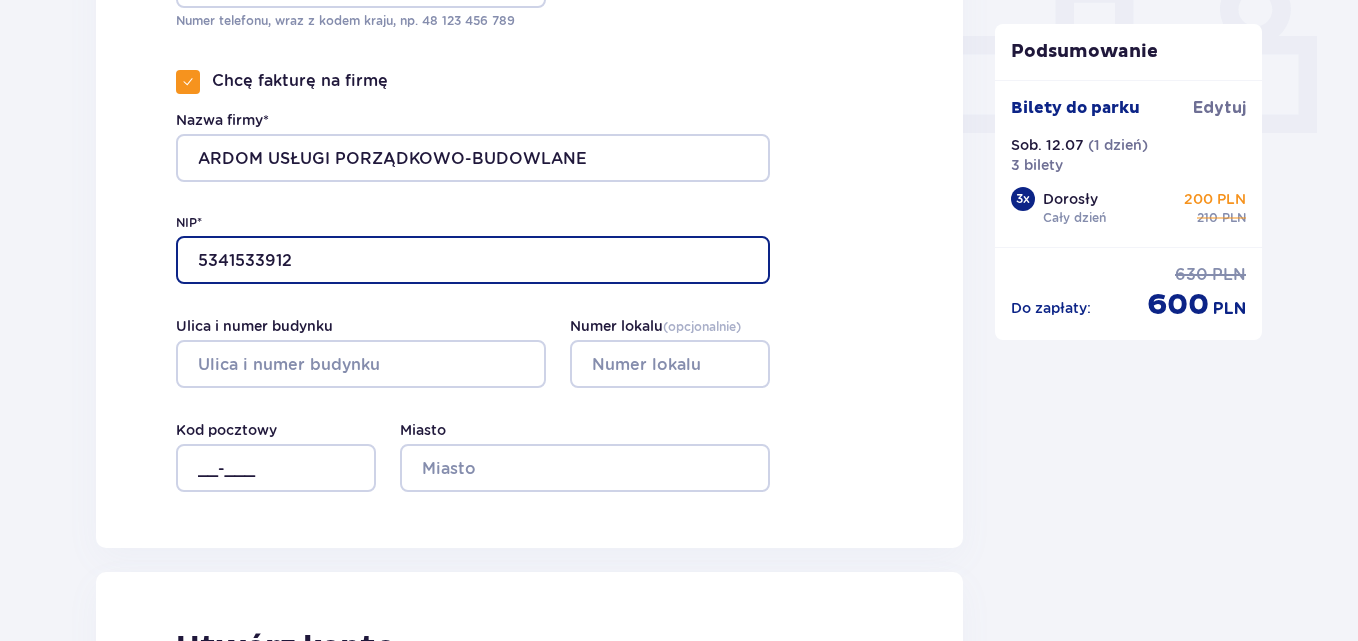 type on "5341533912" 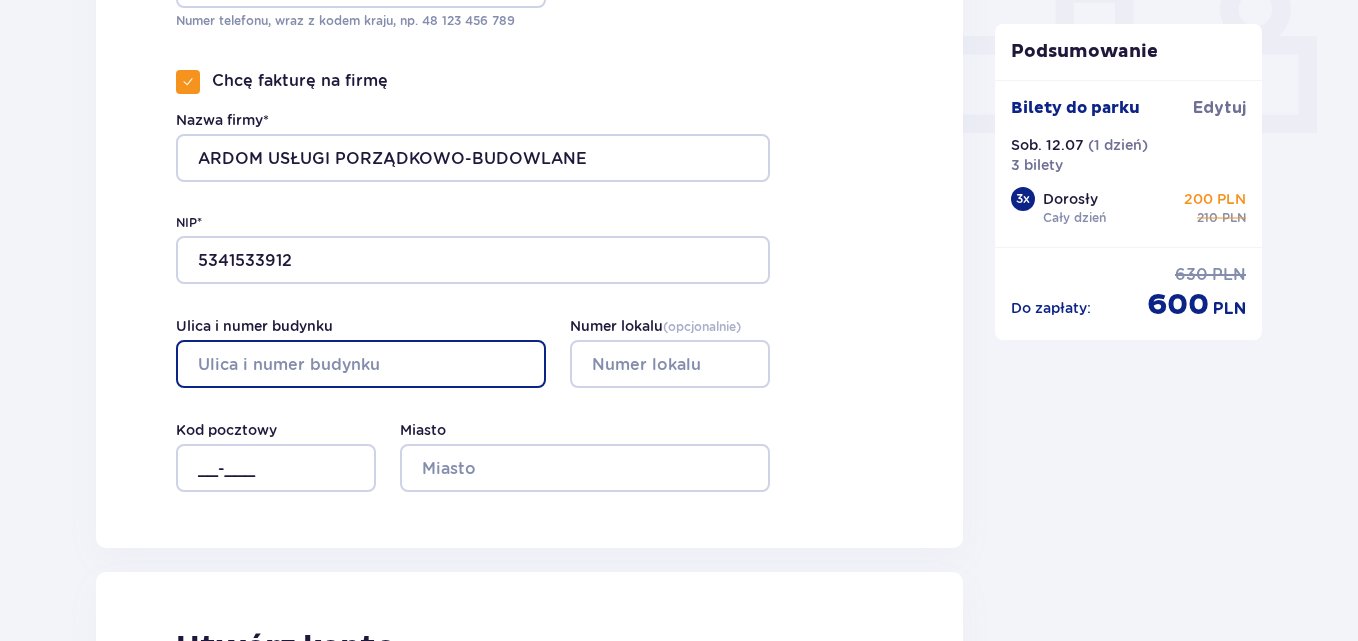 click on "Ulica i numer budynku" at bounding box center [361, 364] 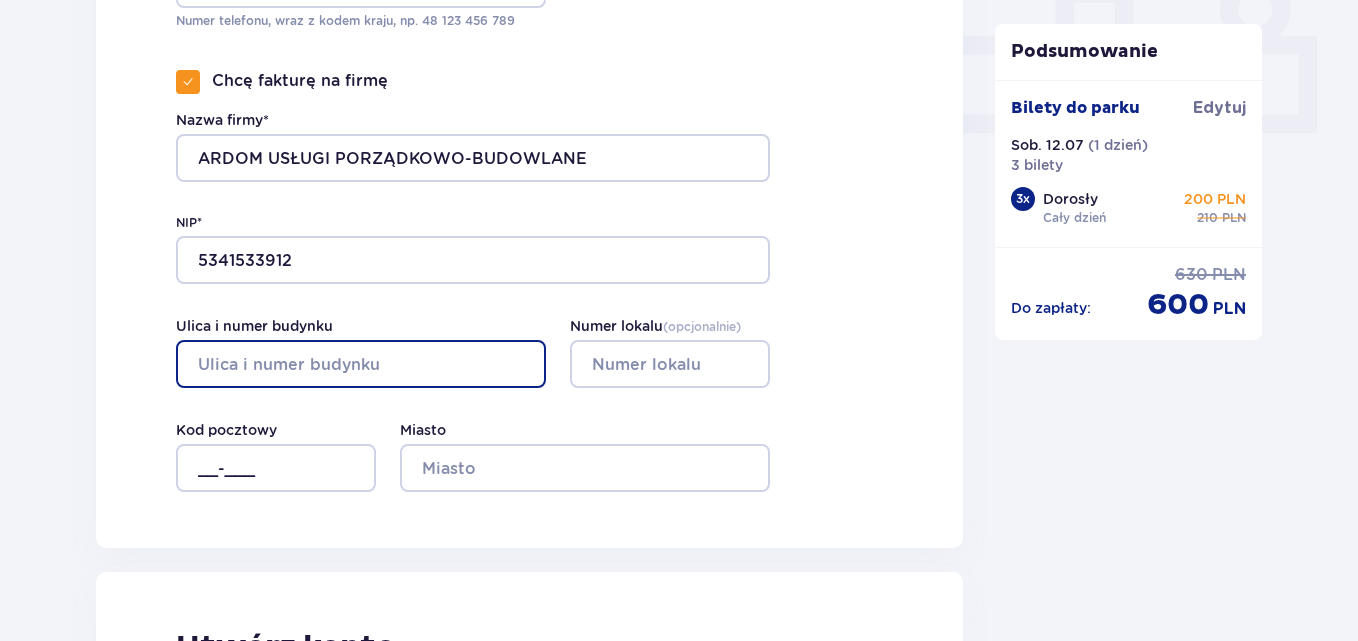 type on "28 Sienkiewicza" 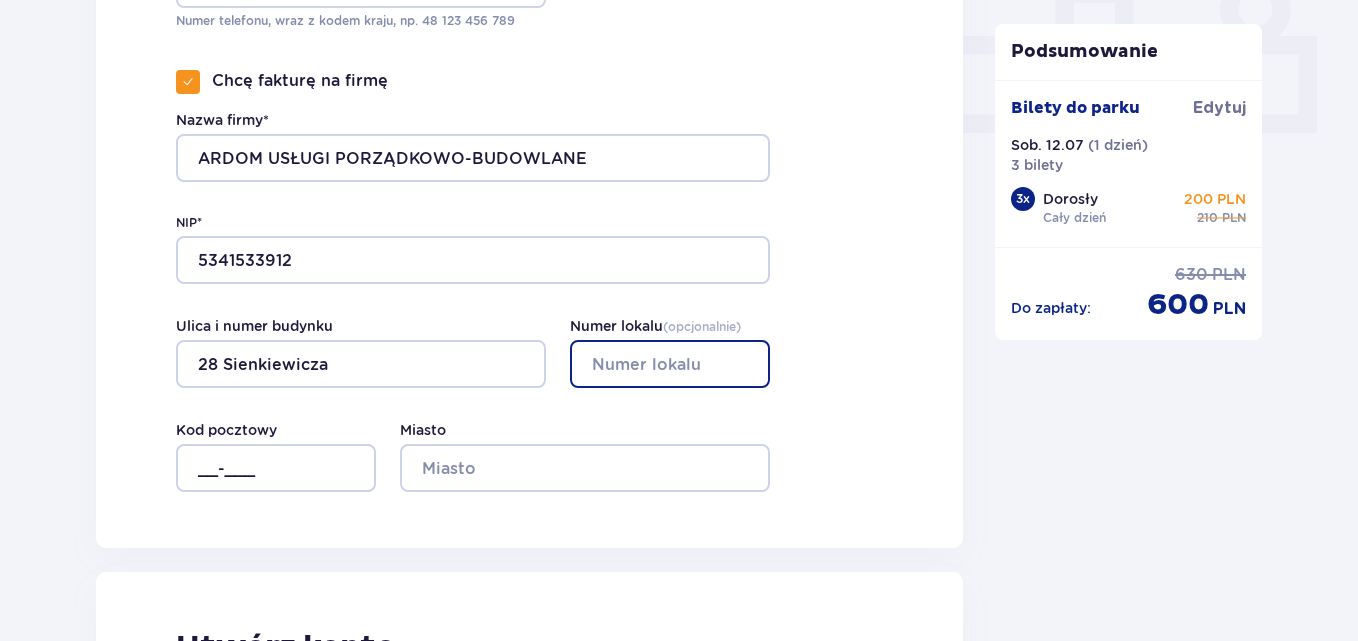type on "28" 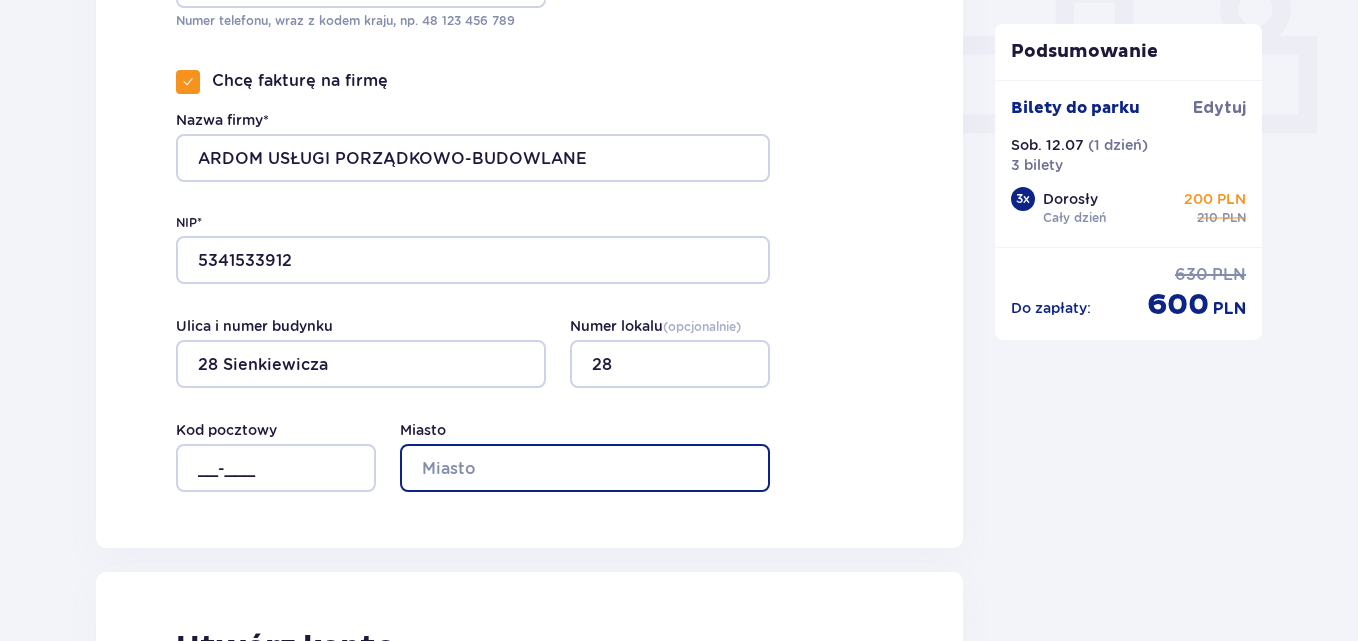 type on "Podkowa Leśna" 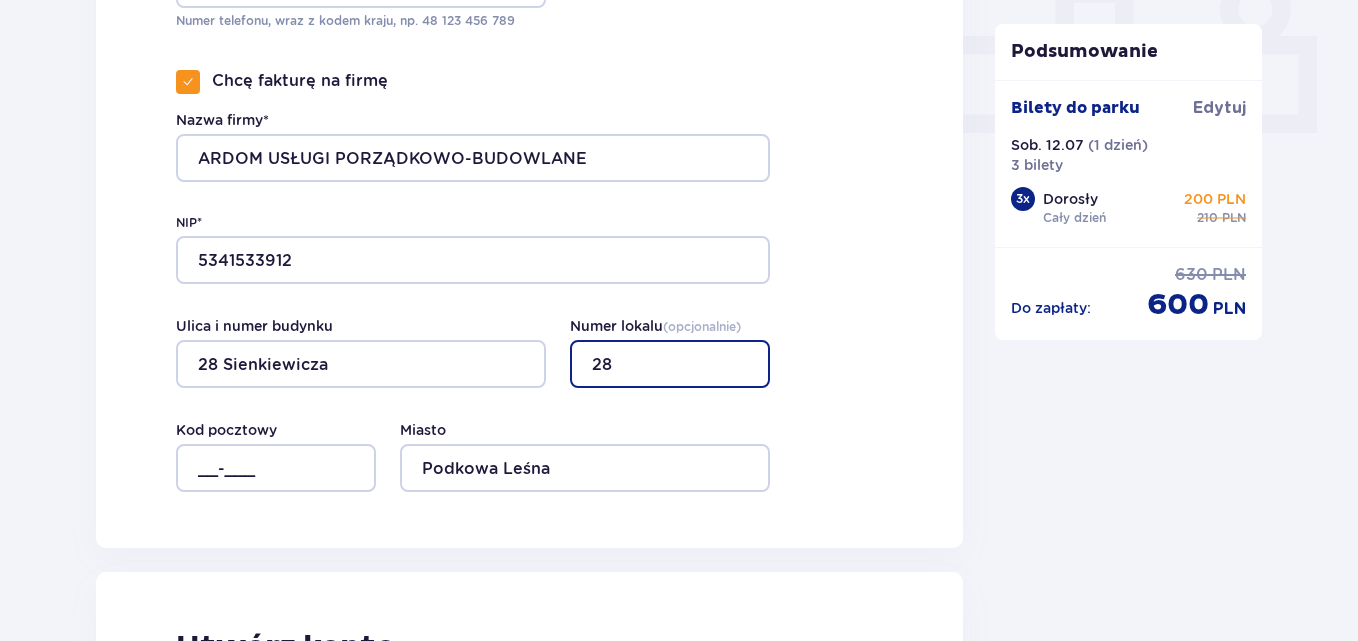 drag, startPoint x: 649, startPoint y: 361, endPoint x: 485, endPoint y: 361, distance: 164 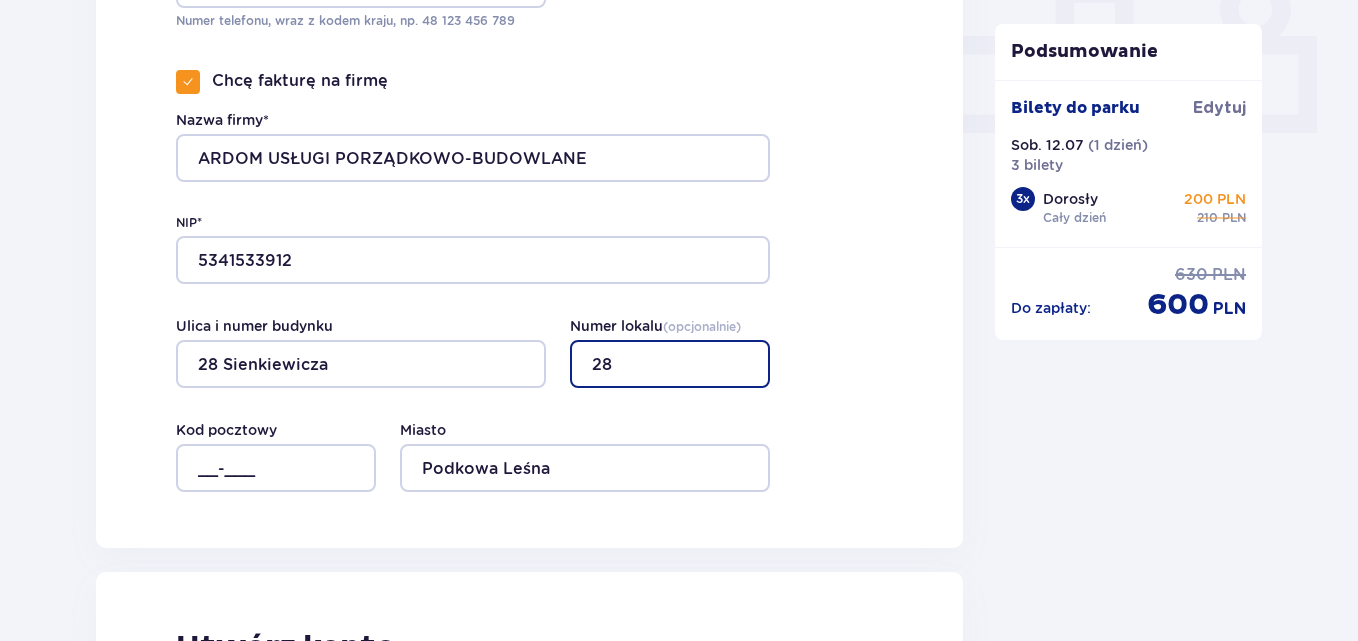 click on "Ulica i numer budynku 28 Sienkiewicza Numer lokalu  ( opcjonalnie ) 28" at bounding box center [473, 352] 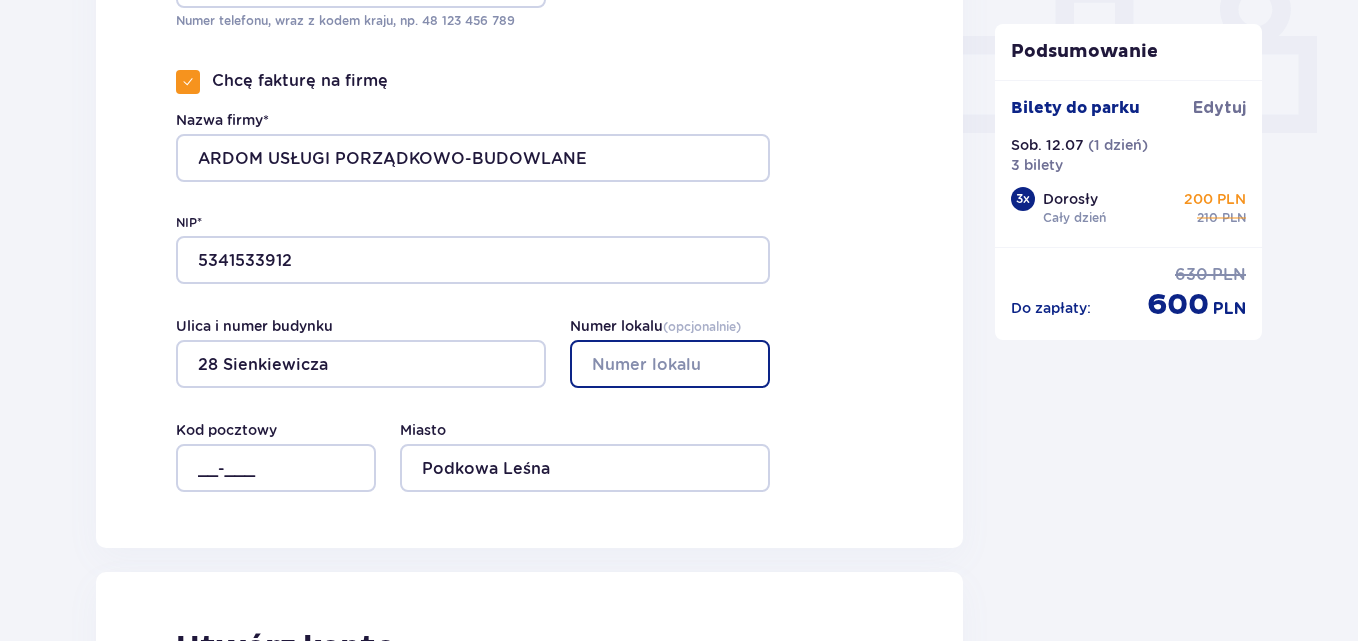 type 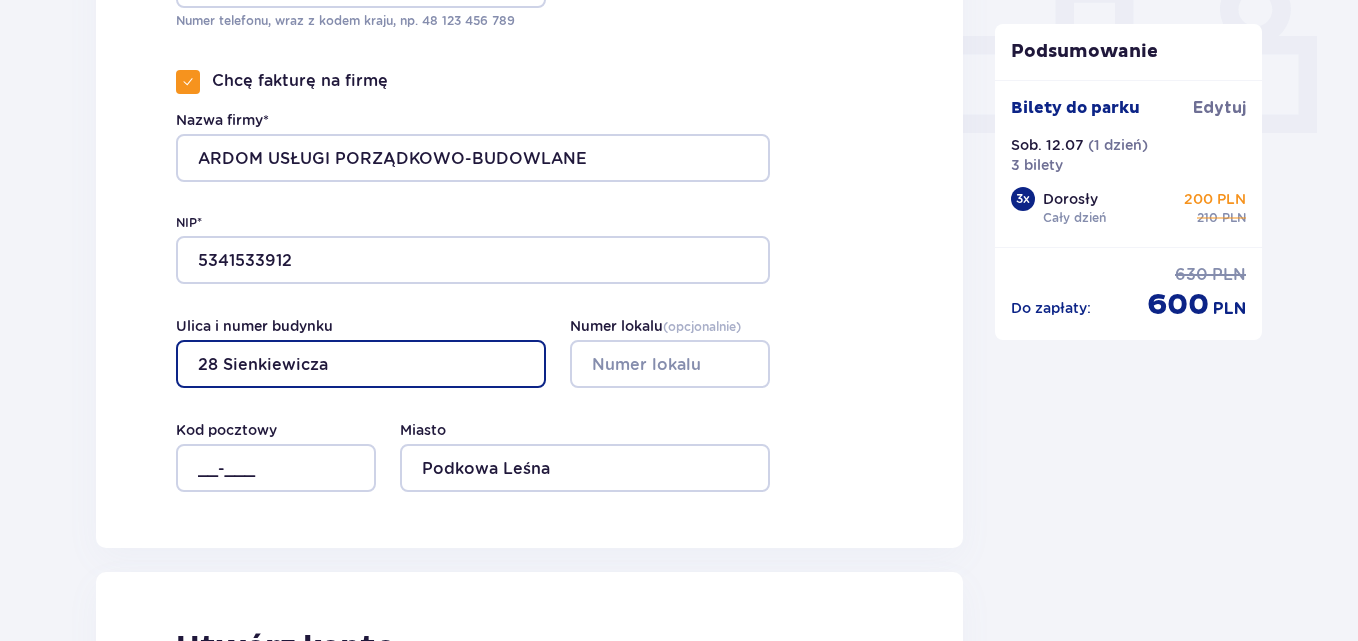 click on "28 Sienkiewicza" at bounding box center [361, 364] 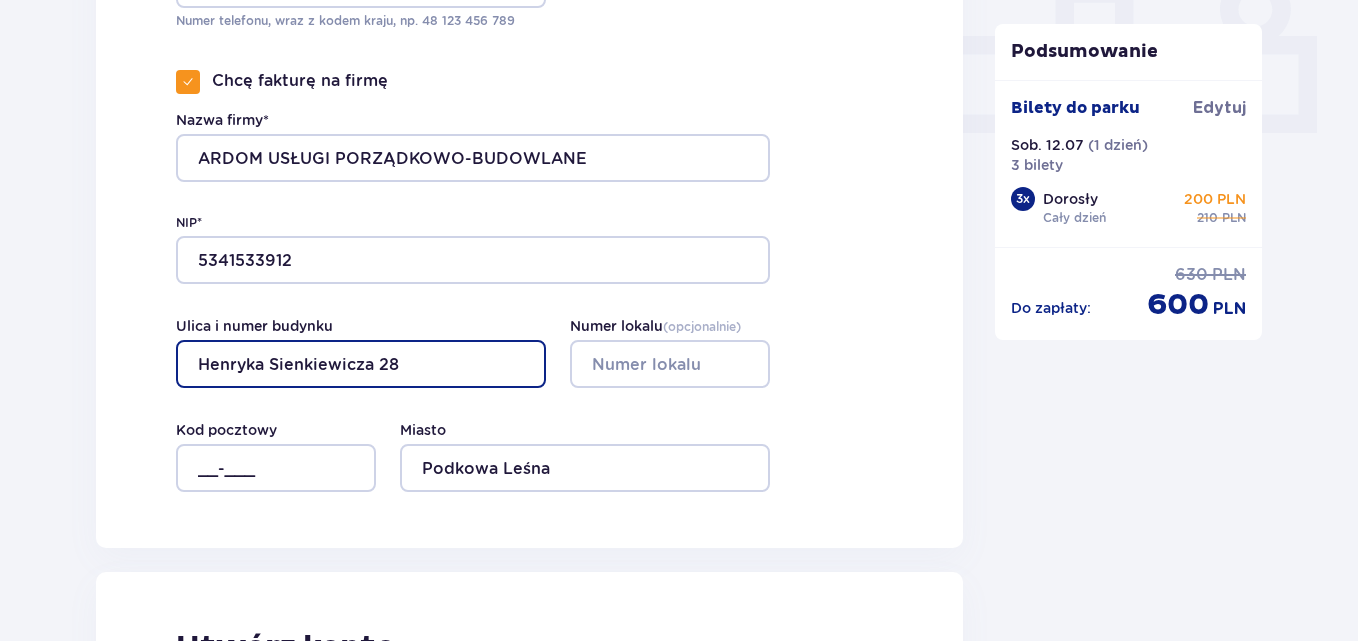 type on "Henryka Sienkiewicza 28" 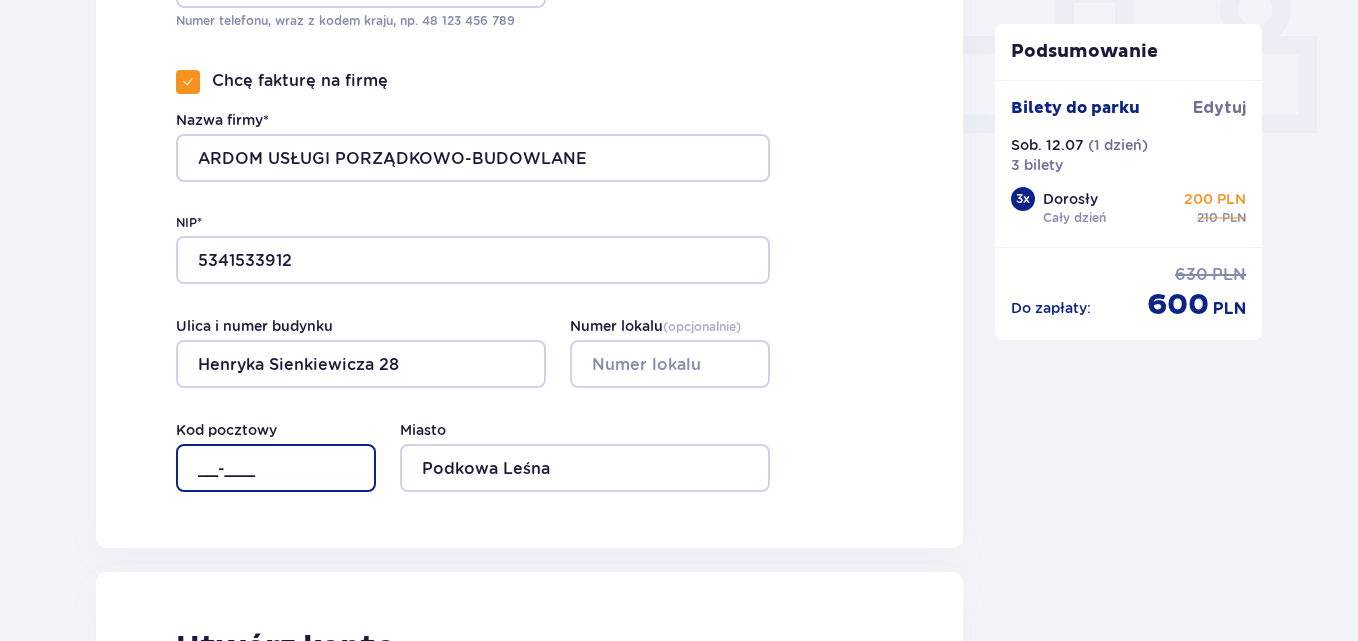 click on "__-___" at bounding box center (276, 468) 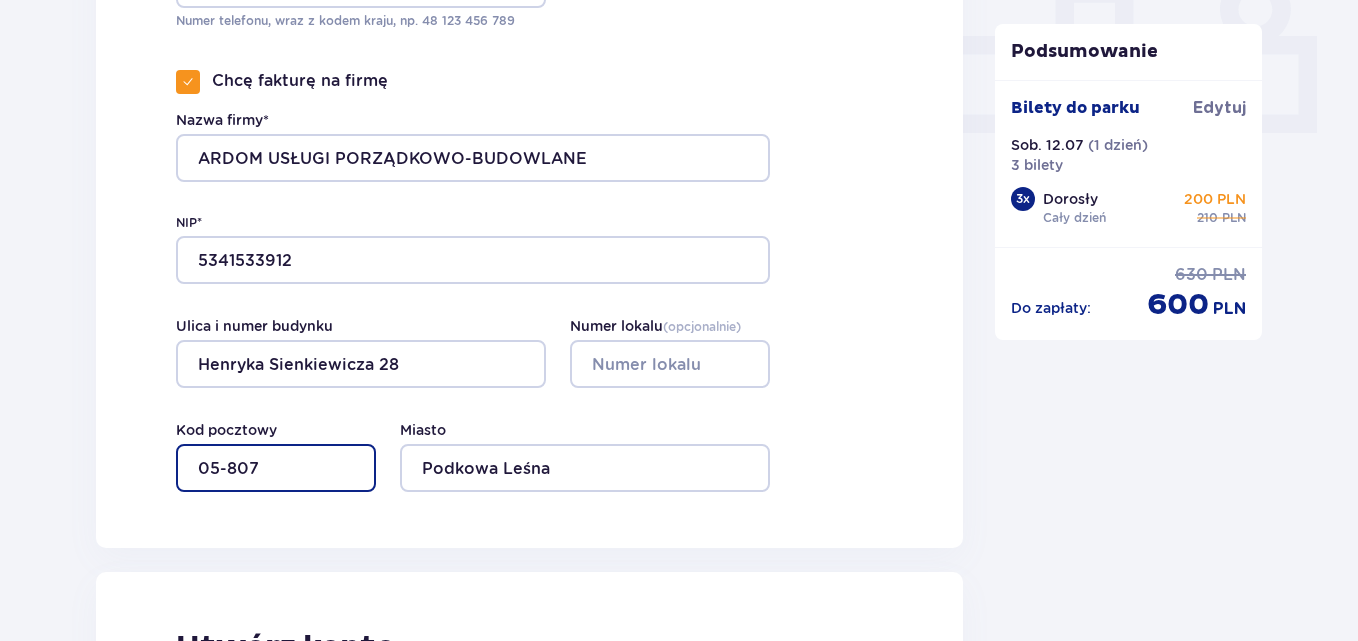 type on "05-807" 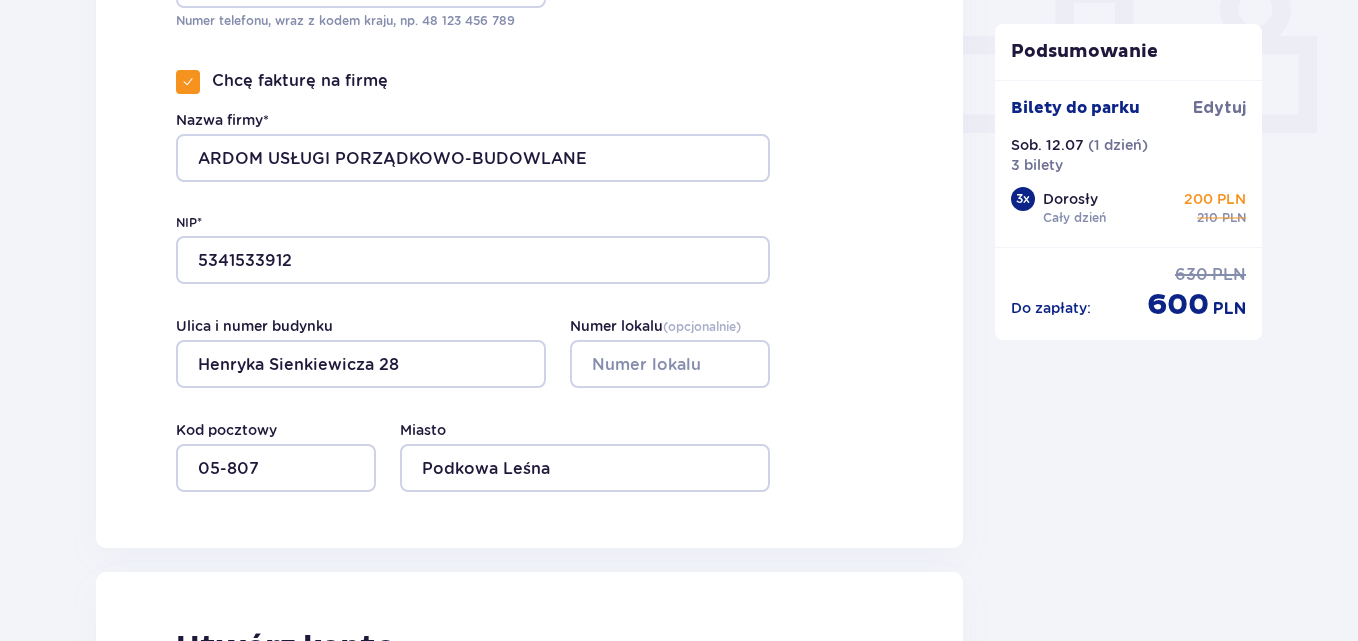 click on "Dane kontaktowe Imię * Adrian Nazwisko * Szcześniak Adres e-mail * adr...@example.com Potwierdź adres e-mail * adr...@example.com Numer telefonu * 512-555-1212 Numer telefonu, wraz z kodem kraju, np. 48 ​123 ​456 ​789 Chcę fakturę na firmę Nazwa firmy* ARDOM USŁUGI PORZĄDKOWO-BUDOWLANE NIP* 5341533912 Ulica i numer budynku Henryka Sienkiewicza 28 Numer lokalu  ( opcjonalnie ) Miasto Podkowa Leśna Kod pocztowy 05-807" at bounding box center (529, -33) 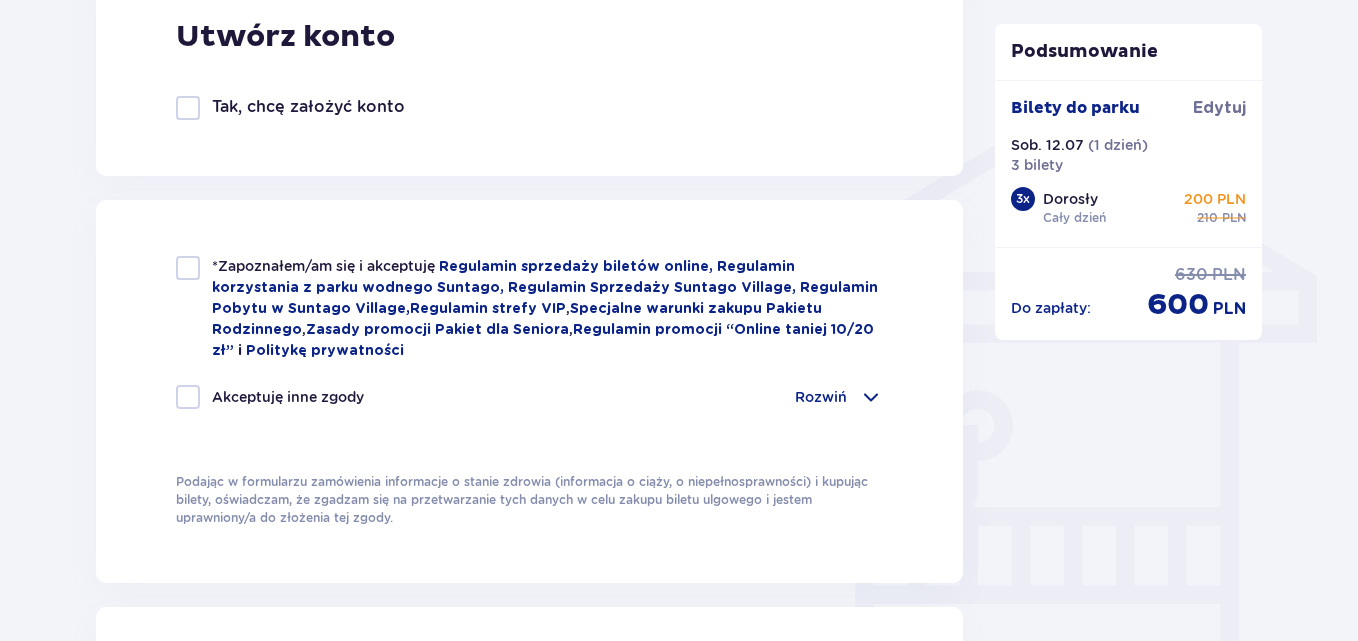 scroll, scrollTop: 1600, scrollLeft: 0, axis: vertical 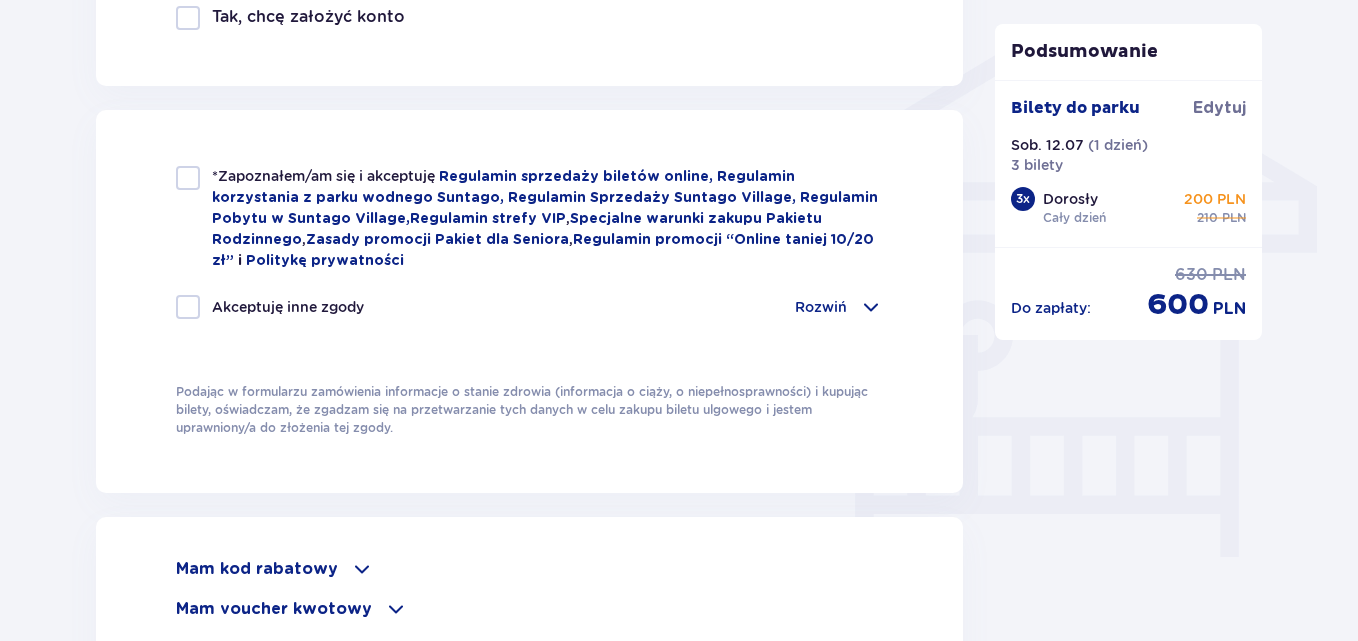 click at bounding box center [188, 178] 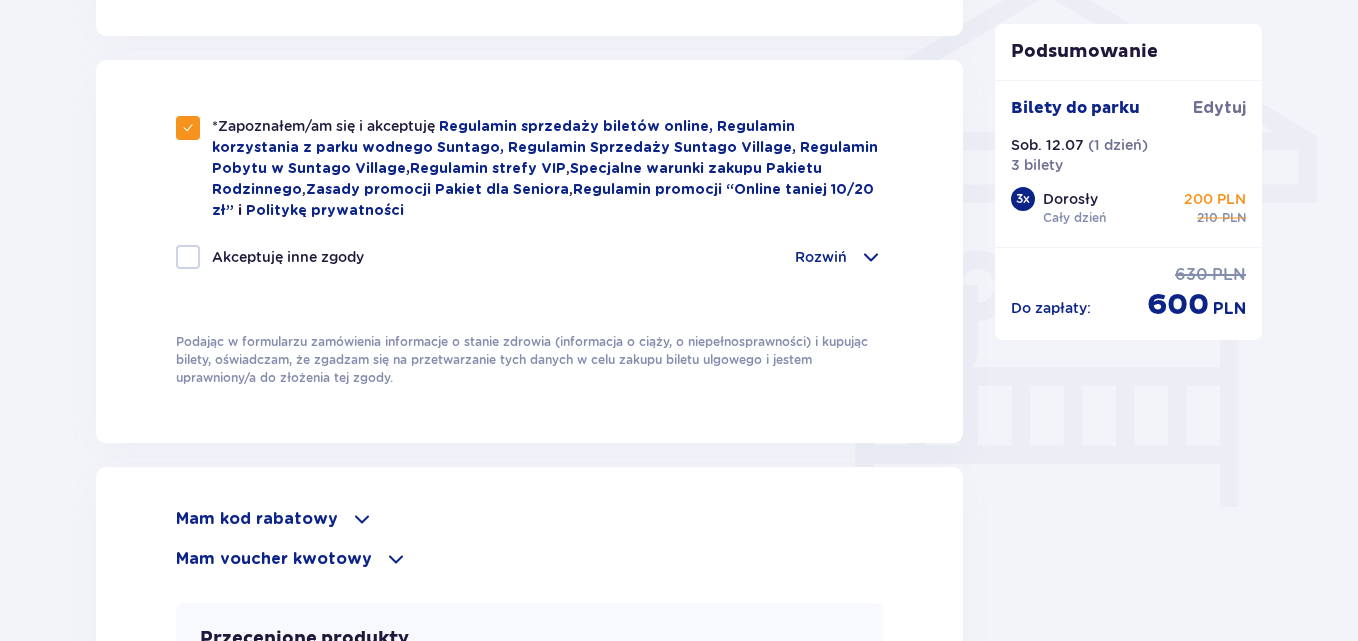 scroll, scrollTop: 1700, scrollLeft: 0, axis: vertical 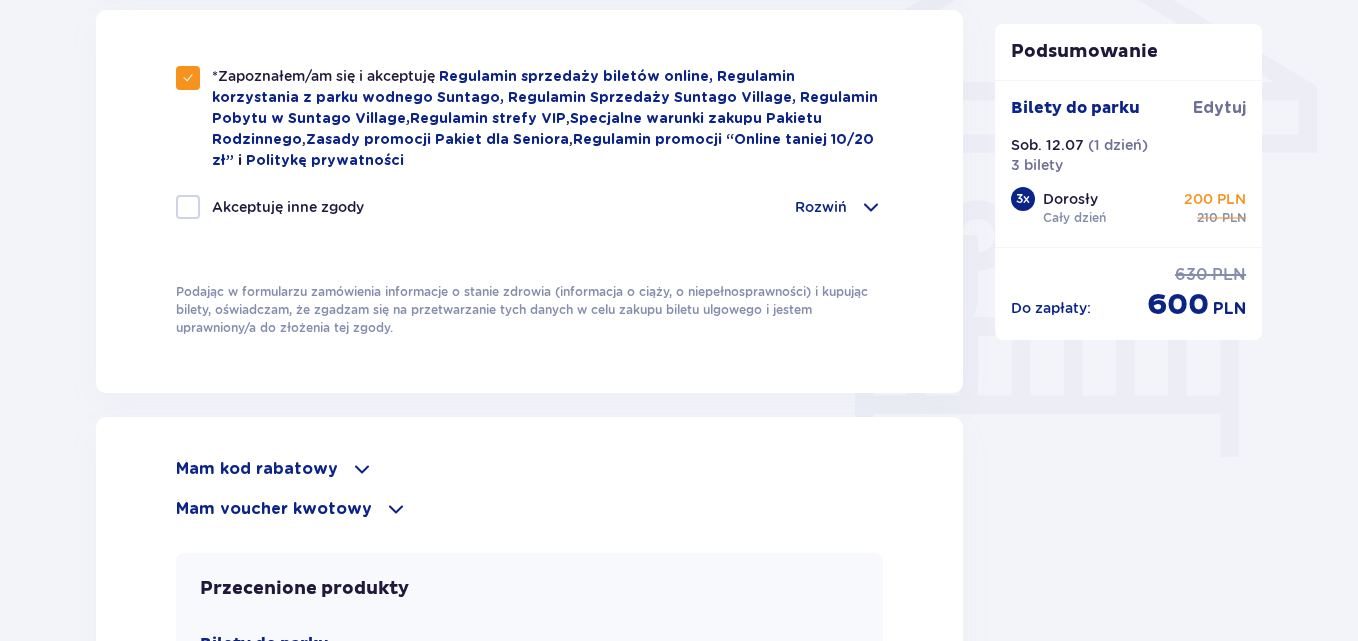 click on "Rozwiń" at bounding box center [821, 207] 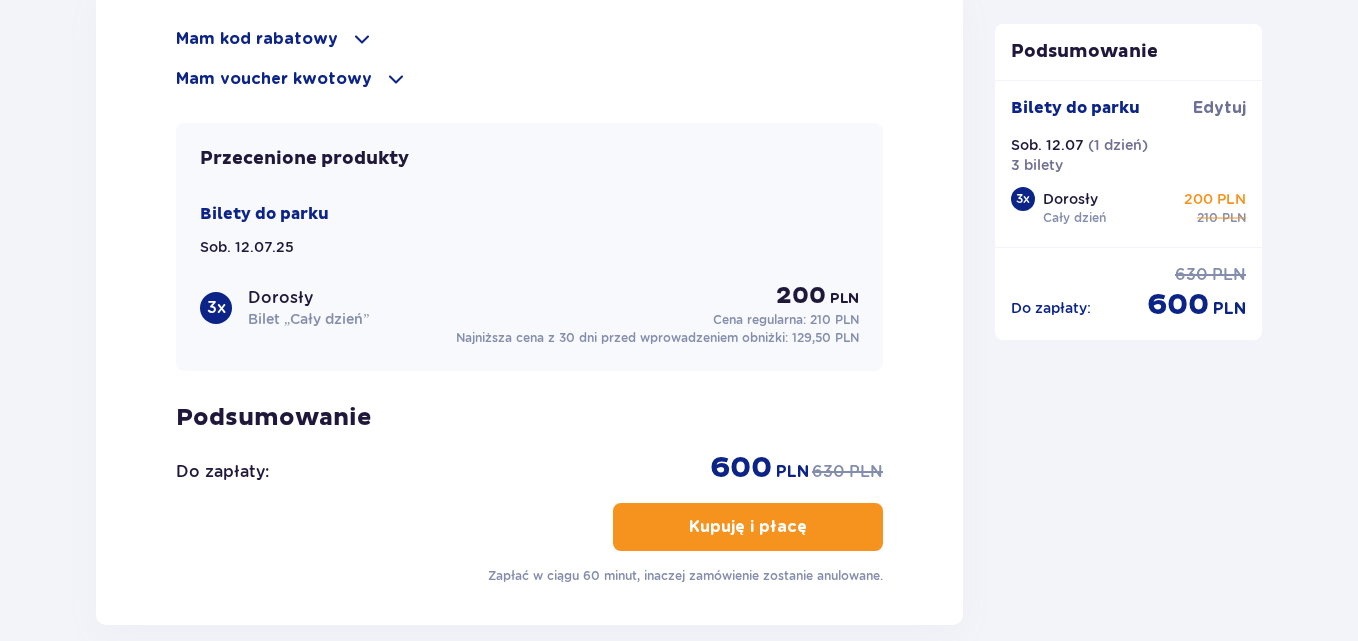 scroll, scrollTop: 2700, scrollLeft: 0, axis: vertical 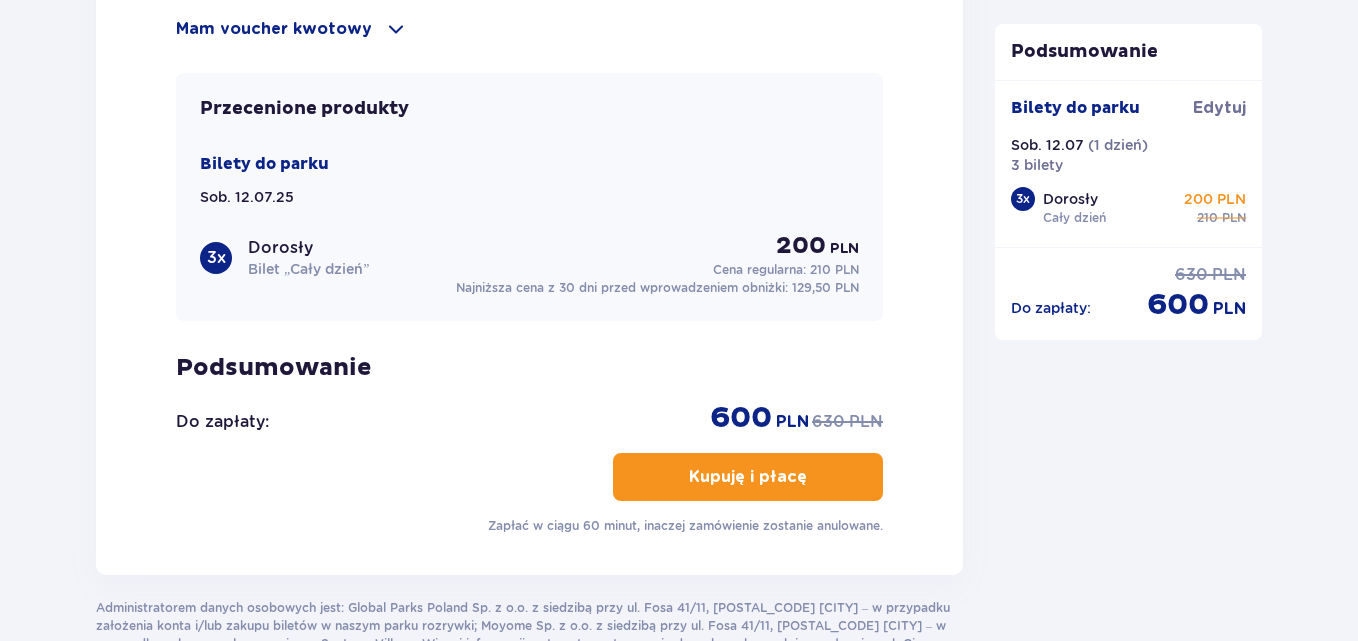 click on "Kupuję i płacę" at bounding box center [748, 477] 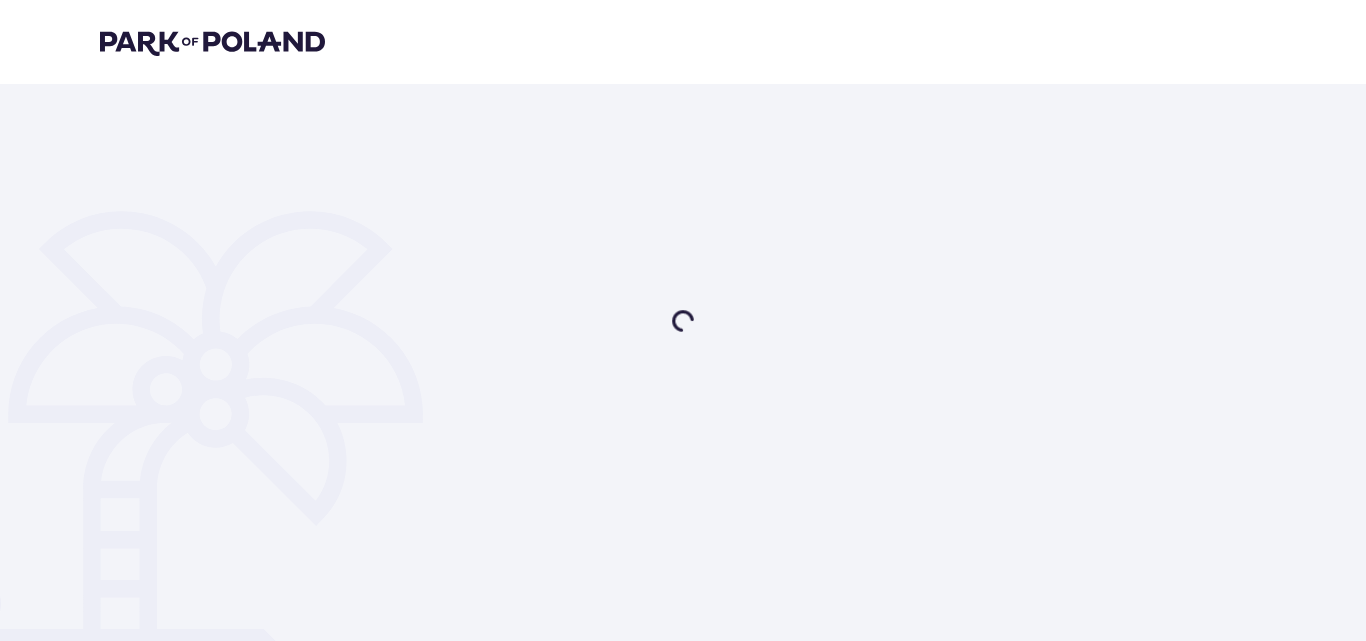 scroll, scrollTop: 0, scrollLeft: 0, axis: both 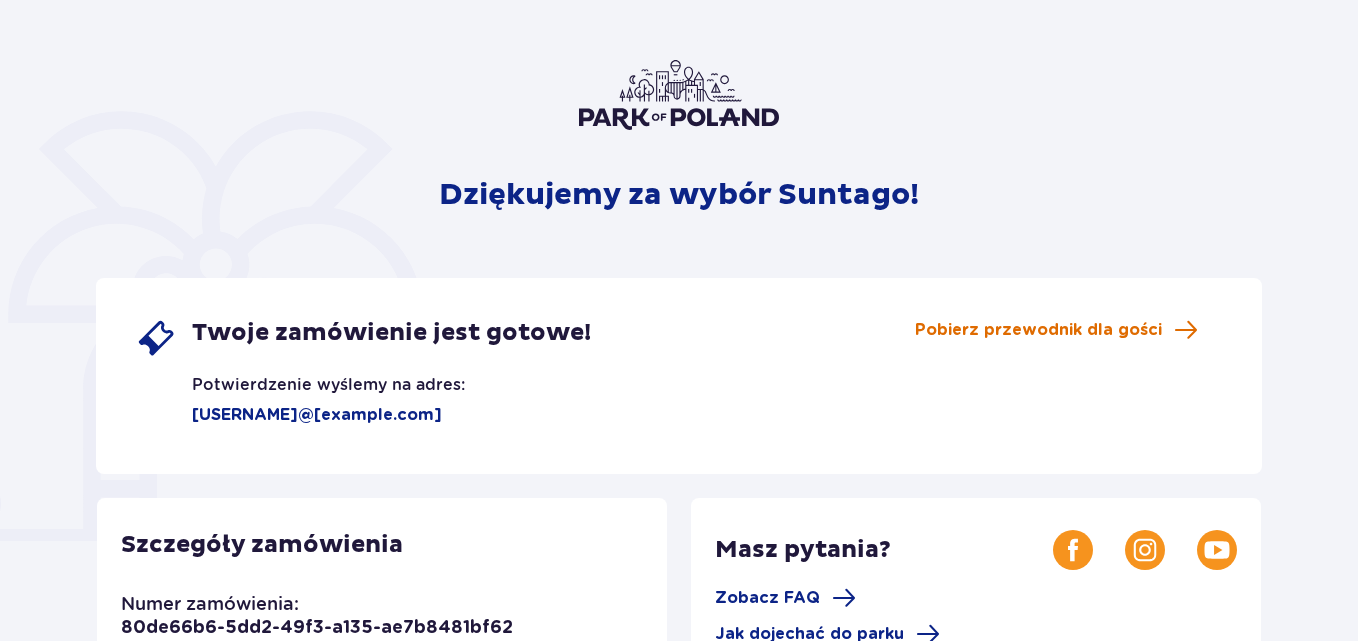click on "Pobierz przewodnik dla gości" at bounding box center (1038, 330) 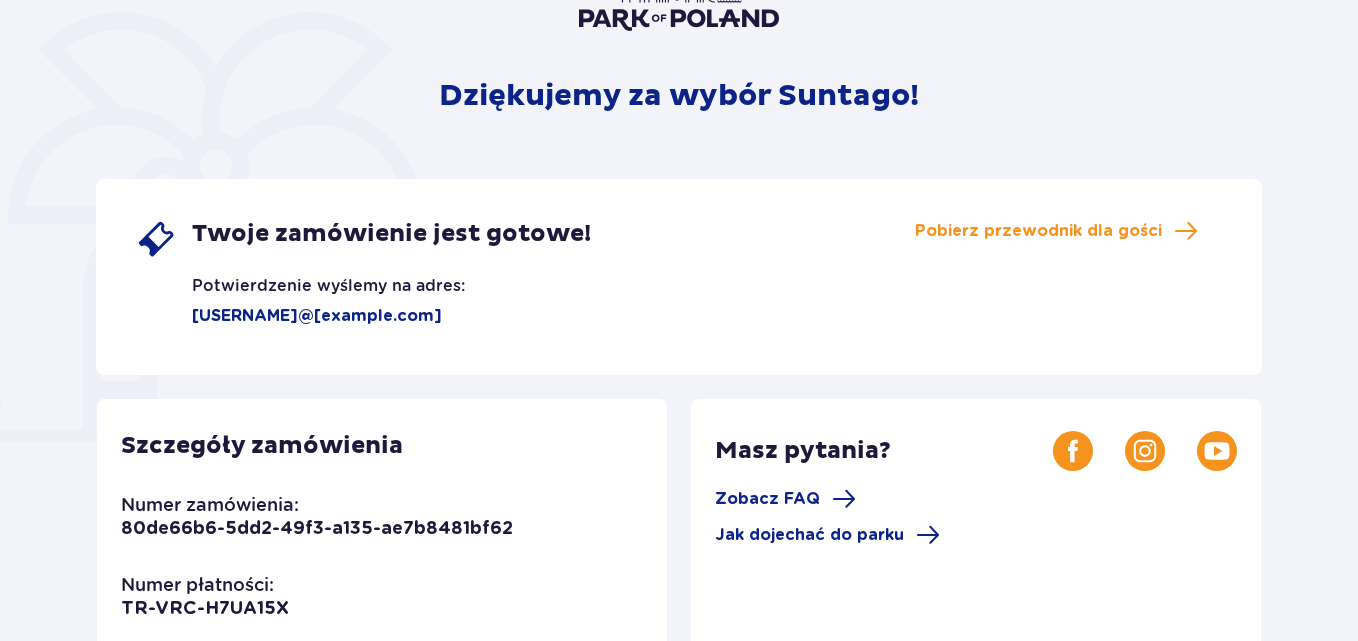 scroll, scrollTop: 200, scrollLeft: 0, axis: vertical 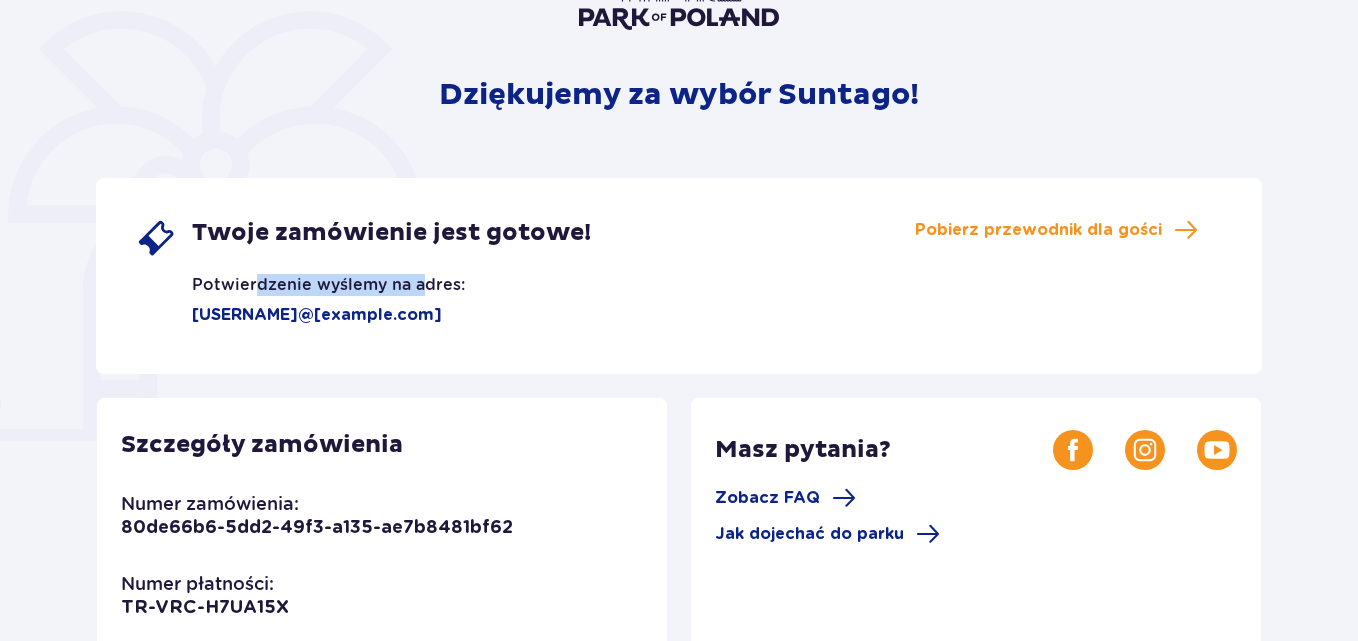 drag, startPoint x: 376, startPoint y: 286, endPoint x: 471, endPoint y: 298, distance: 95.7549 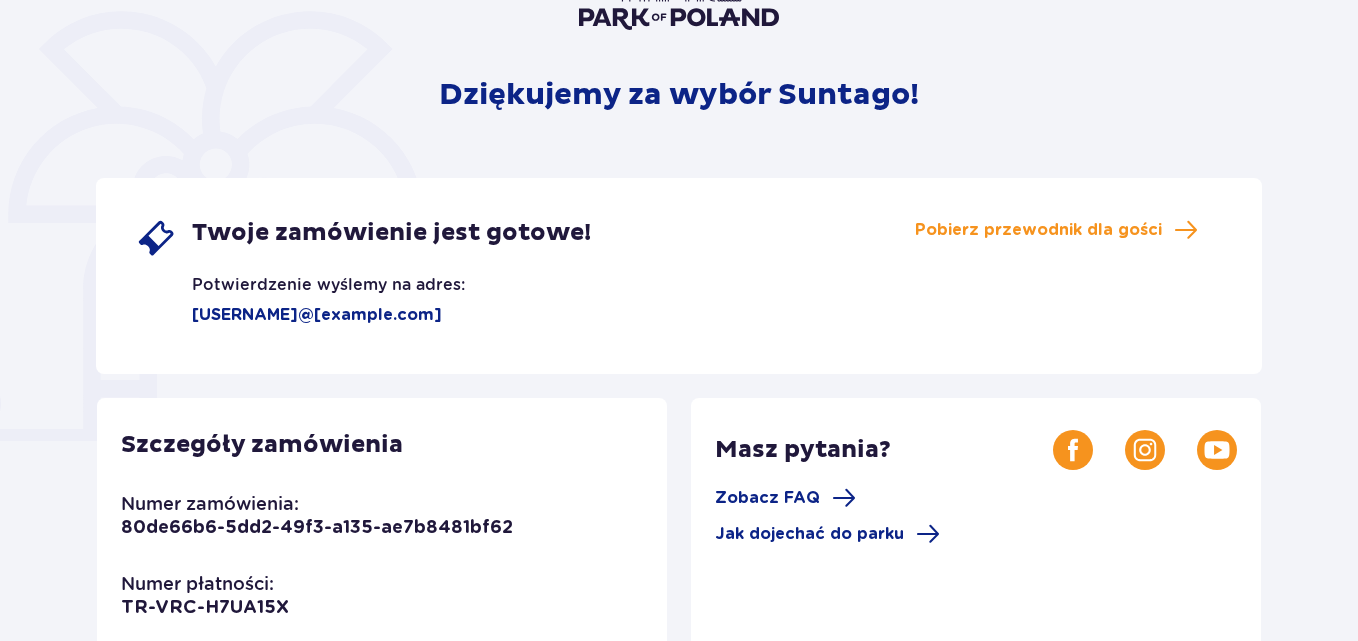 click on "Twoje zamówienie jest gotowe! Potwierdzenie wyślemy na adres: [USERNAME]@[example.com] Pobierz przewodnik dla gości" at bounding box center [679, 276] 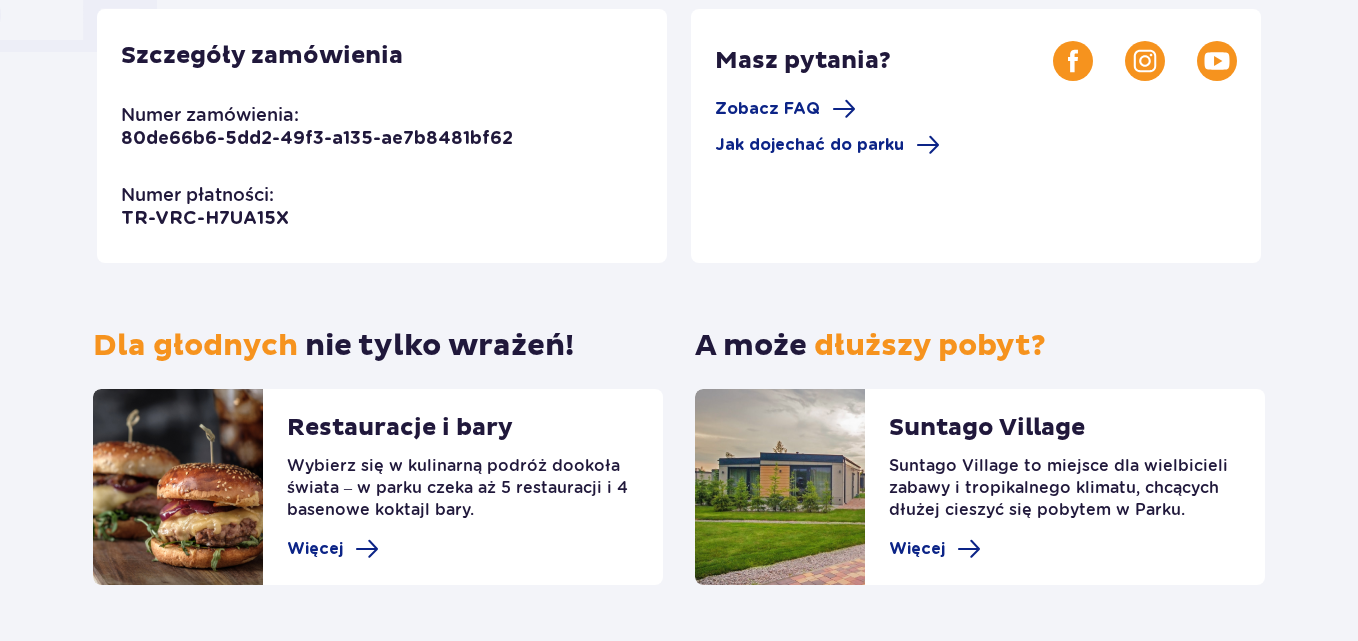 scroll, scrollTop: 653, scrollLeft: 0, axis: vertical 